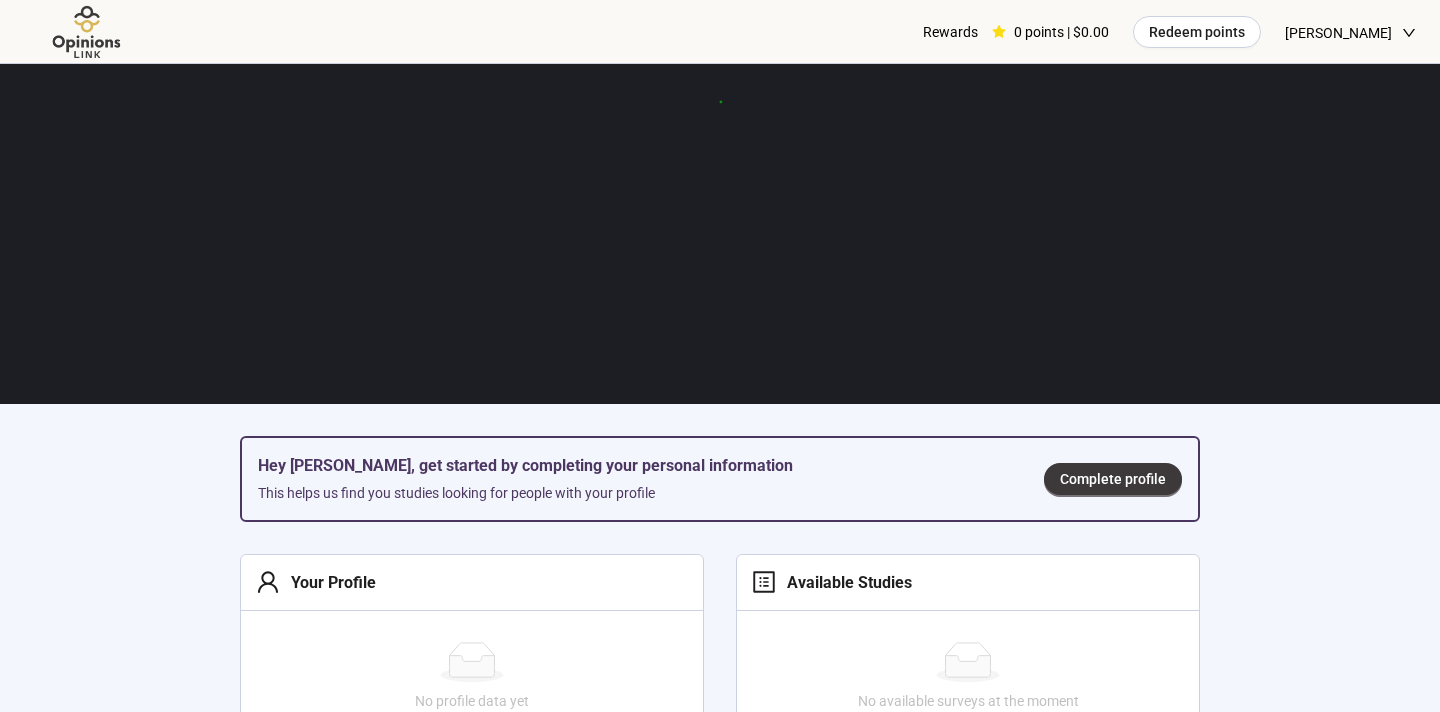 scroll, scrollTop: 457, scrollLeft: 0, axis: vertical 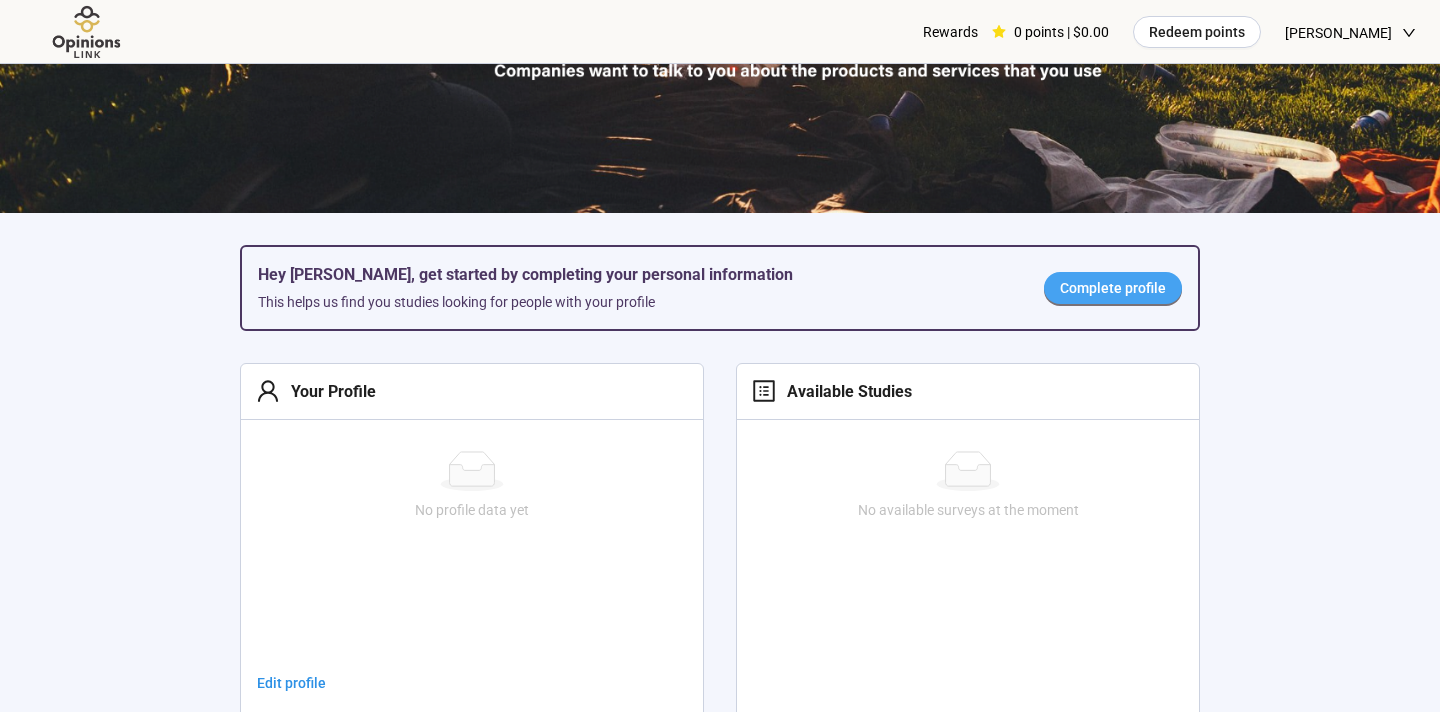 click on "Complete profile" at bounding box center (1113, 288) 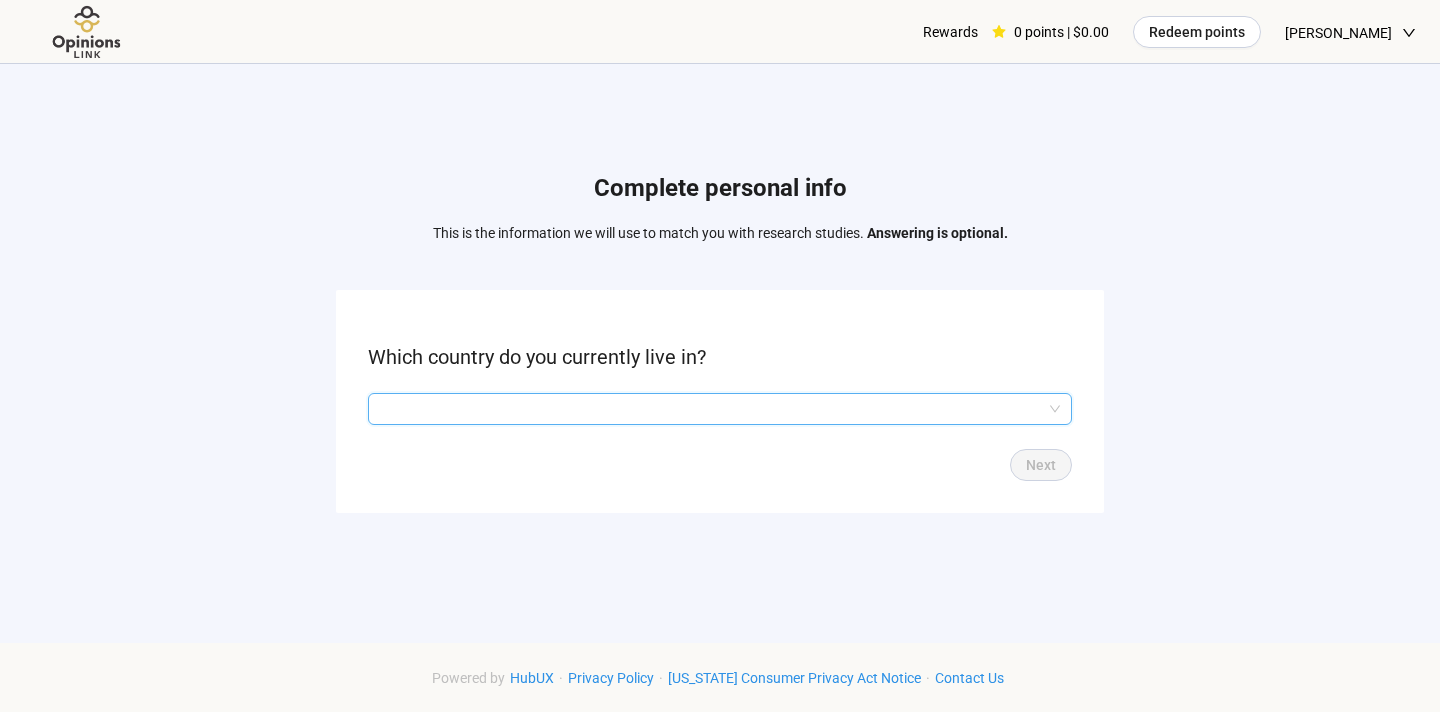 click at bounding box center (720, 409) 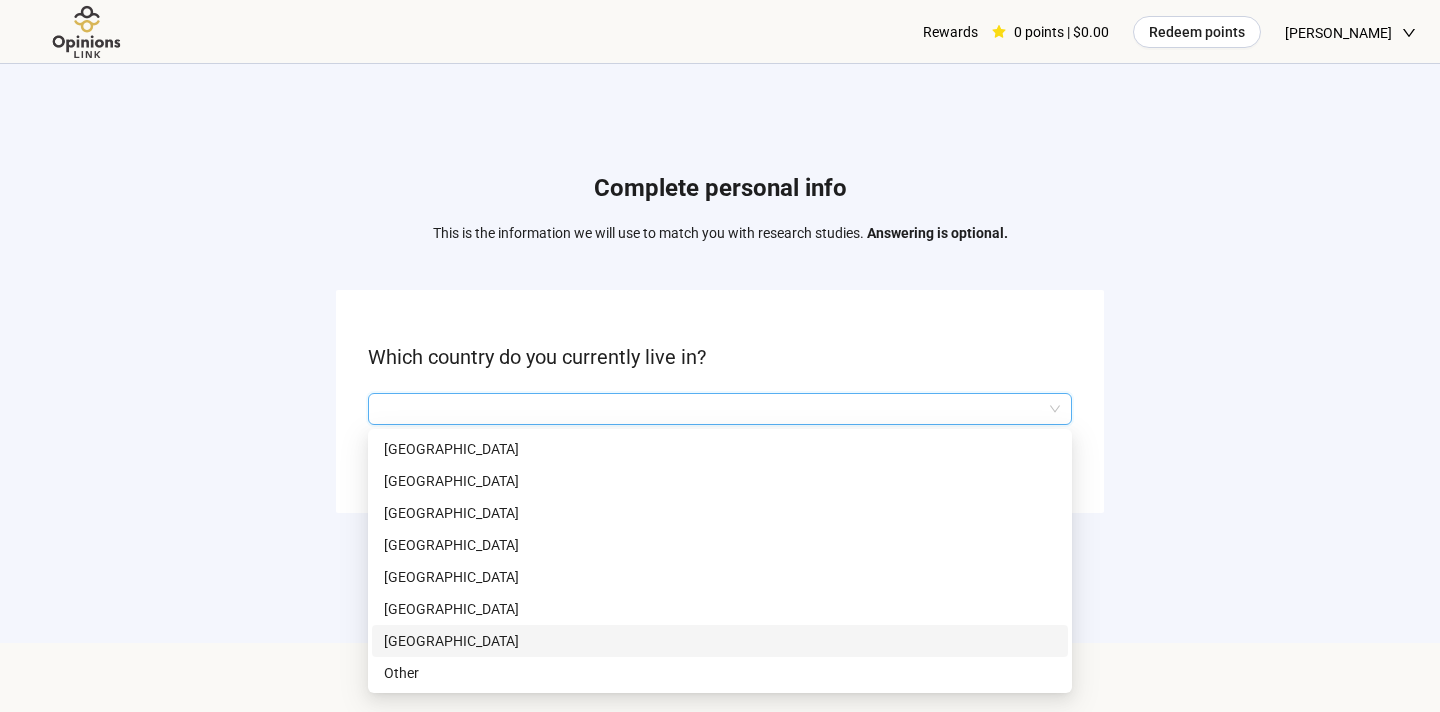 click on "[GEOGRAPHIC_DATA]" at bounding box center (720, 641) 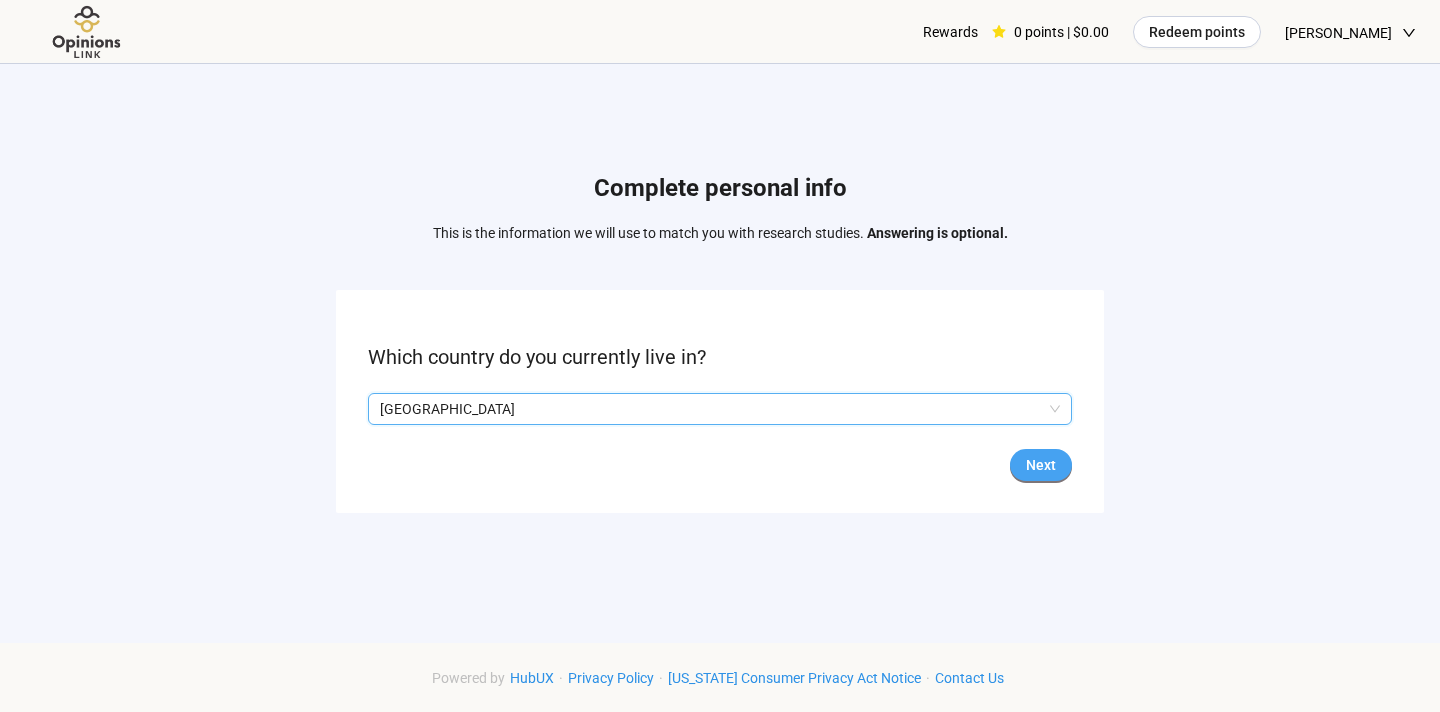 click on "Next" at bounding box center (1041, 465) 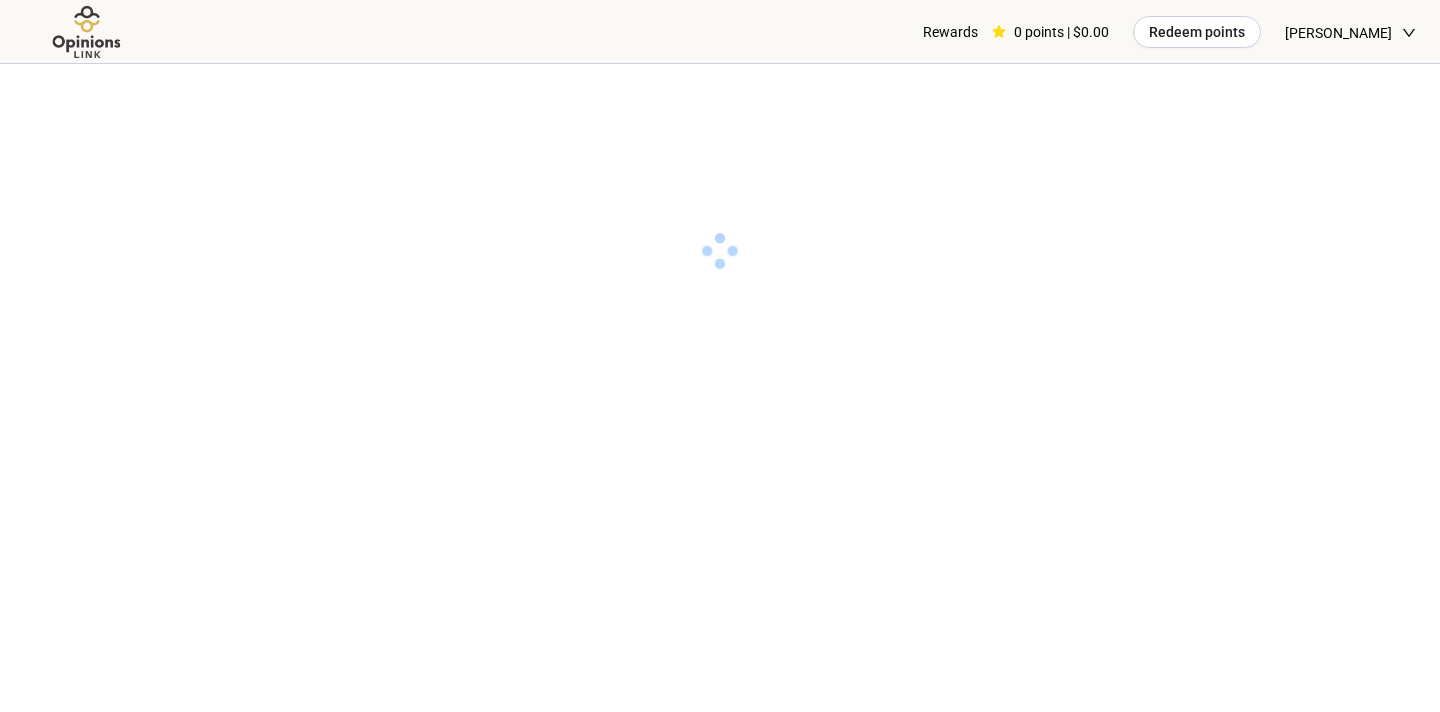click on "Rewards 0 points | $0.00 Redeem points [PERSON_NAME]" at bounding box center (720, 0) 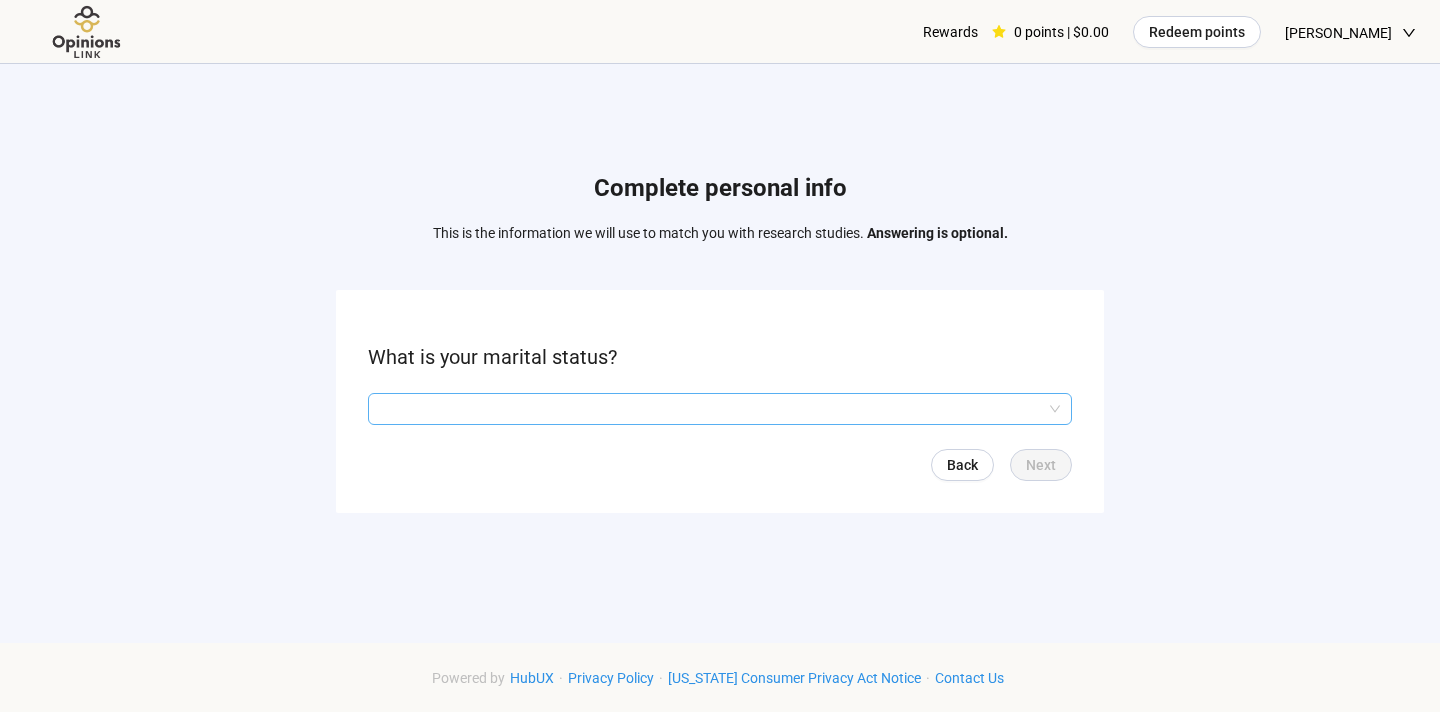 click at bounding box center (720, 409) 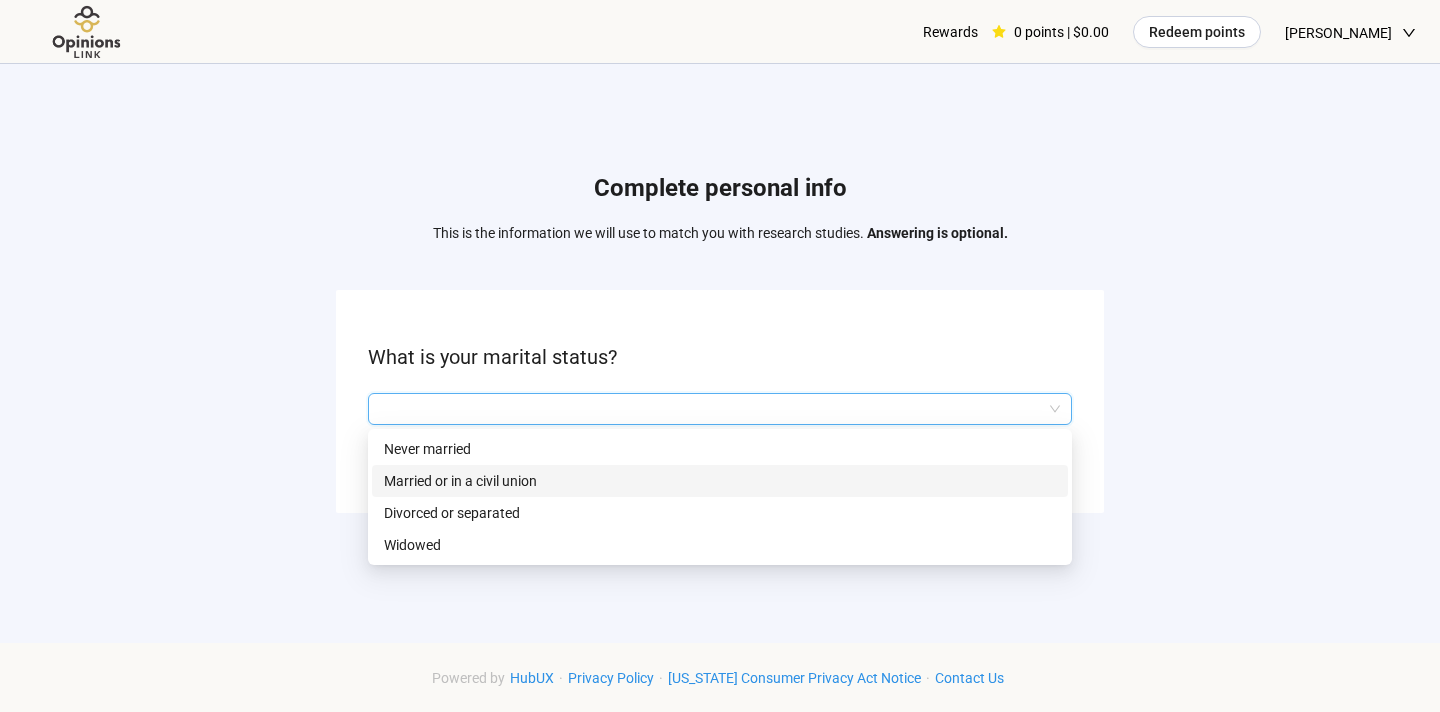 click on "Married or in a civil union" at bounding box center [720, 481] 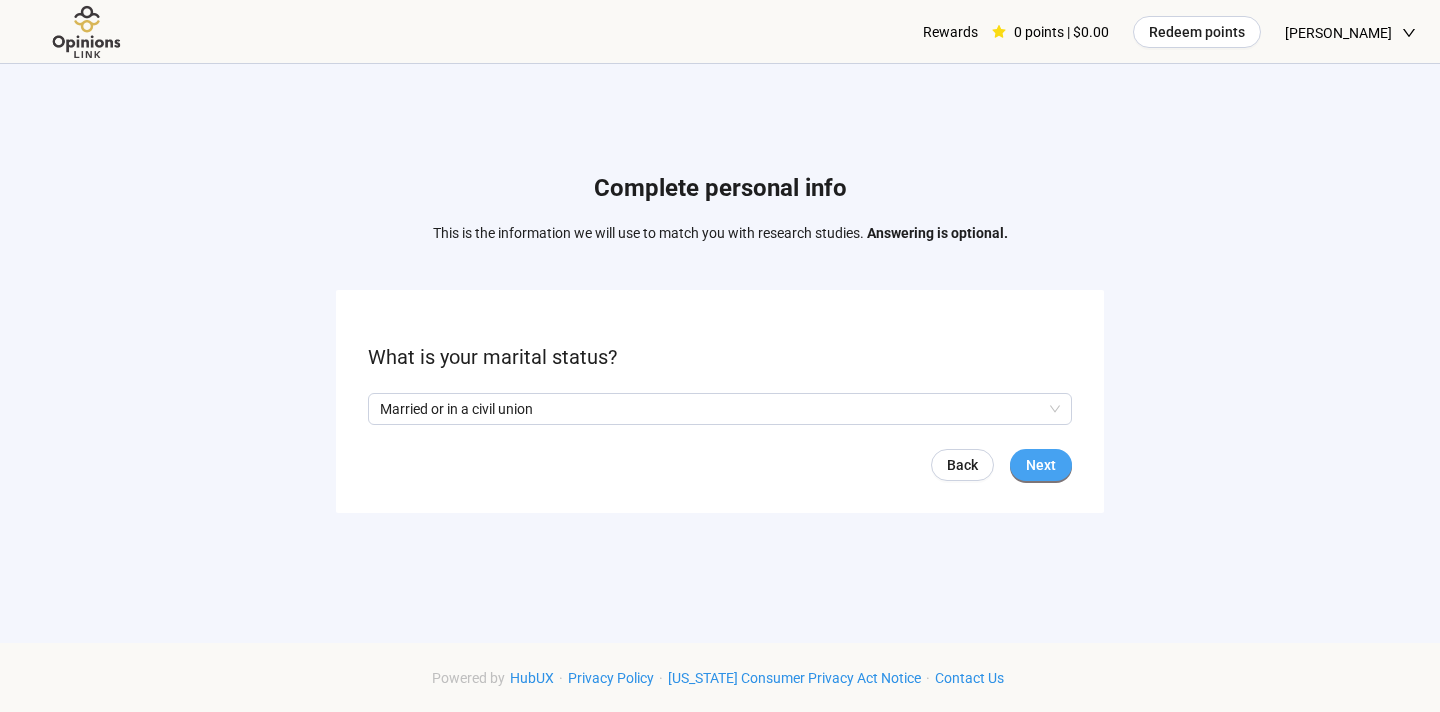 click on "Next" at bounding box center [1041, 465] 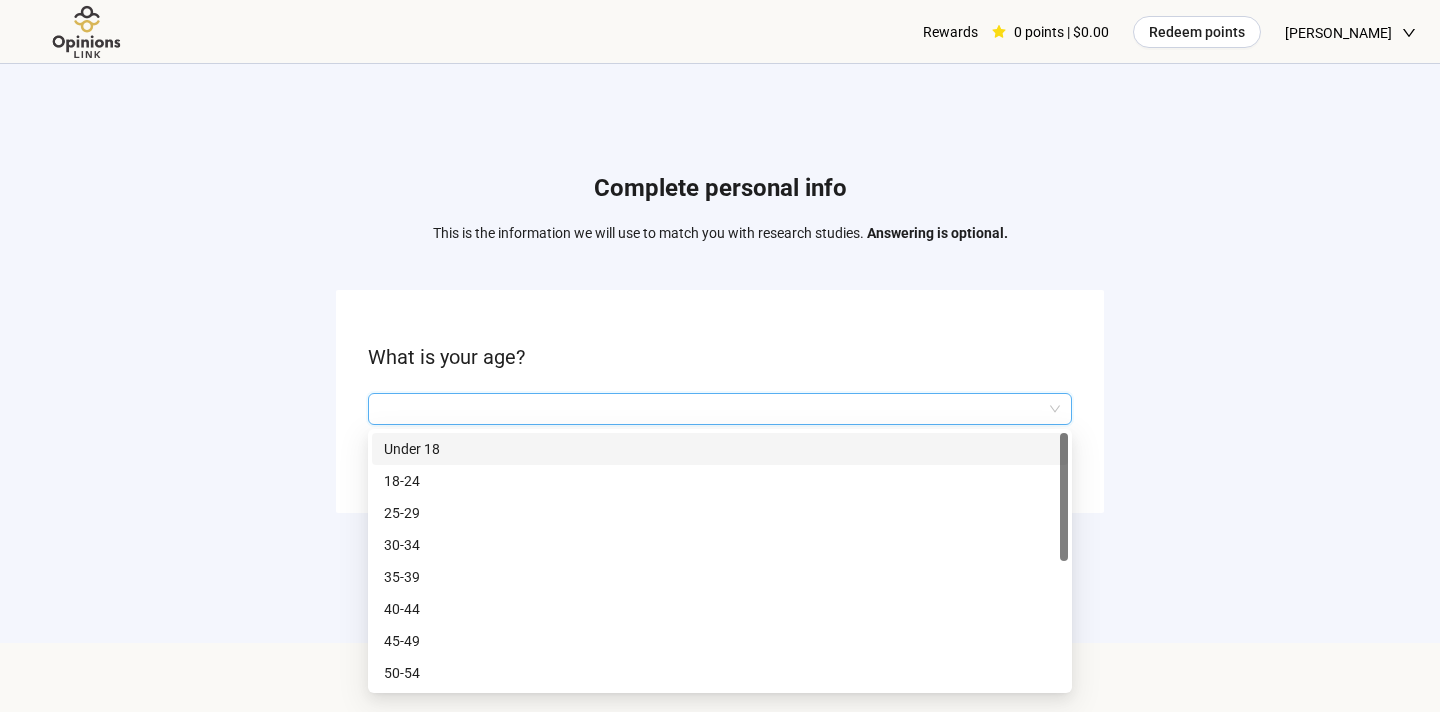 click at bounding box center [720, 409] 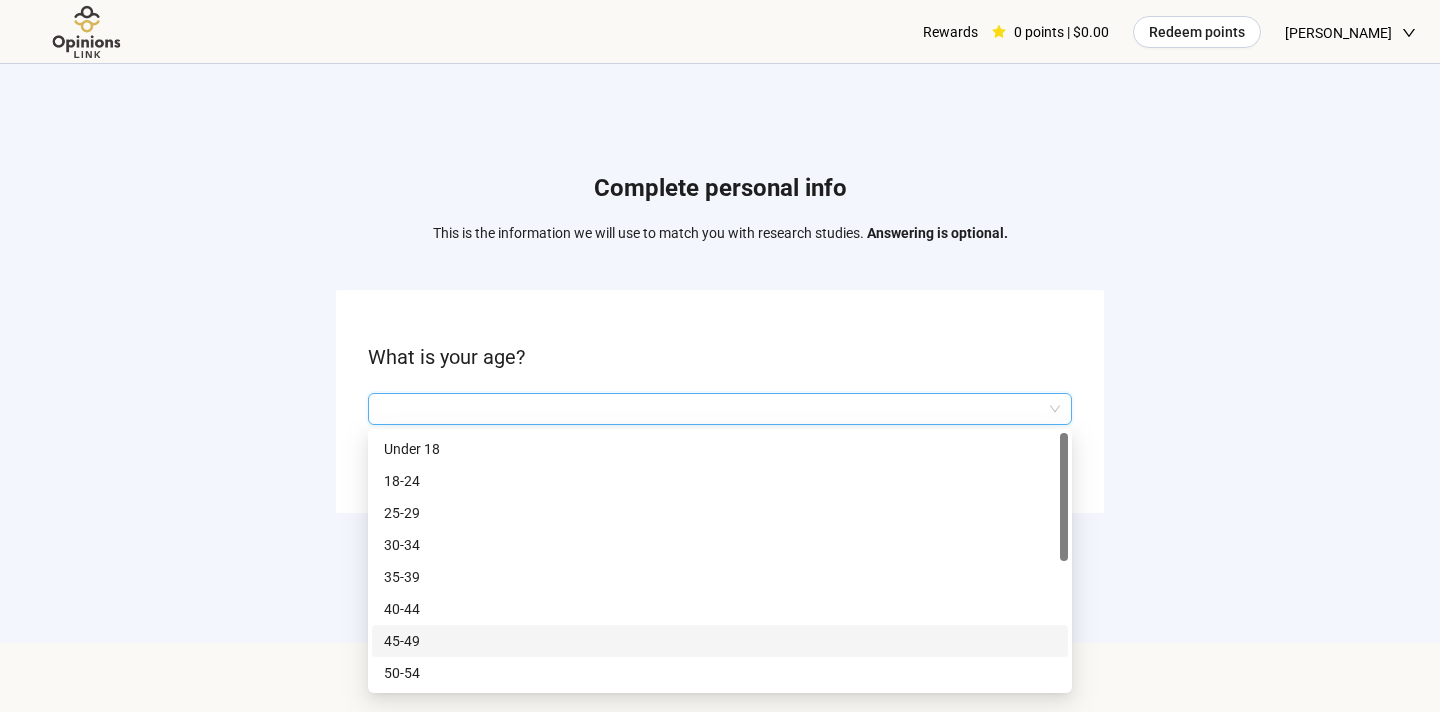 click on "45-49" at bounding box center [720, 641] 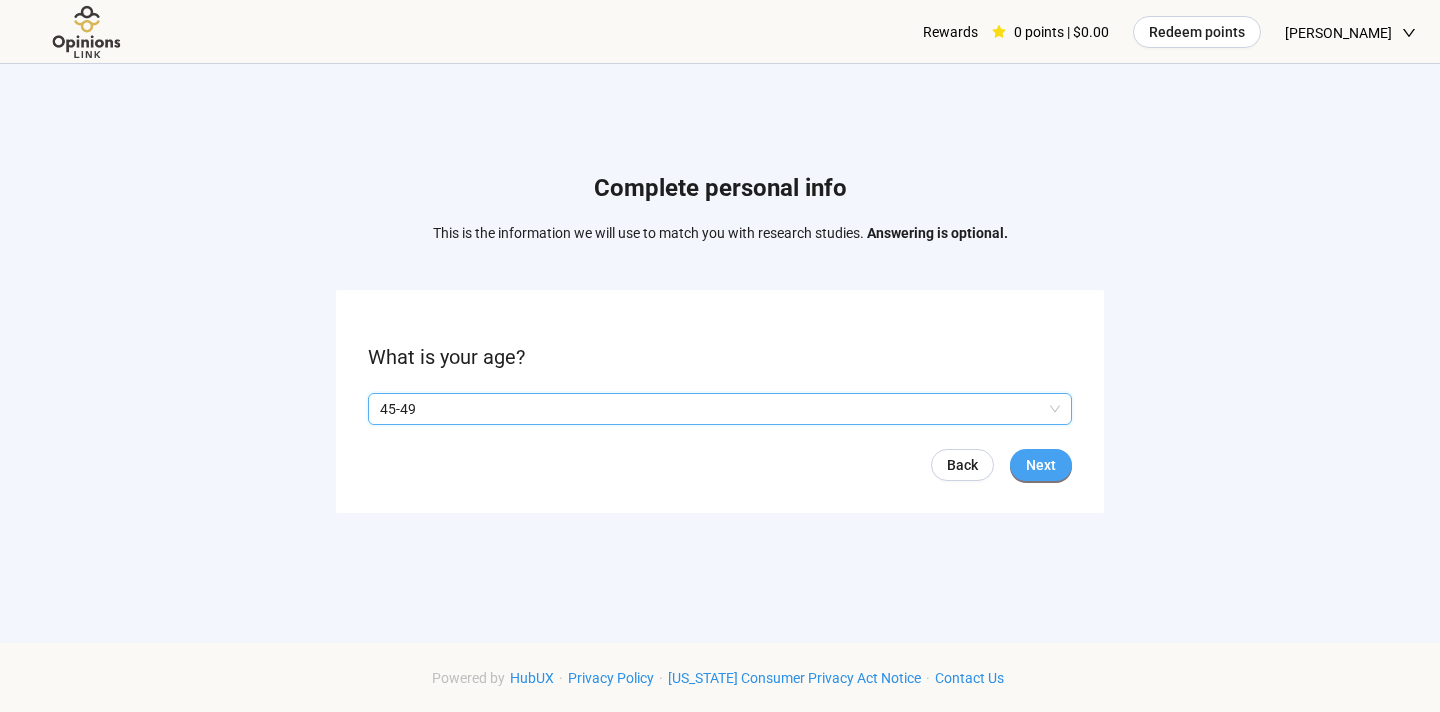click on "Next" at bounding box center (1041, 465) 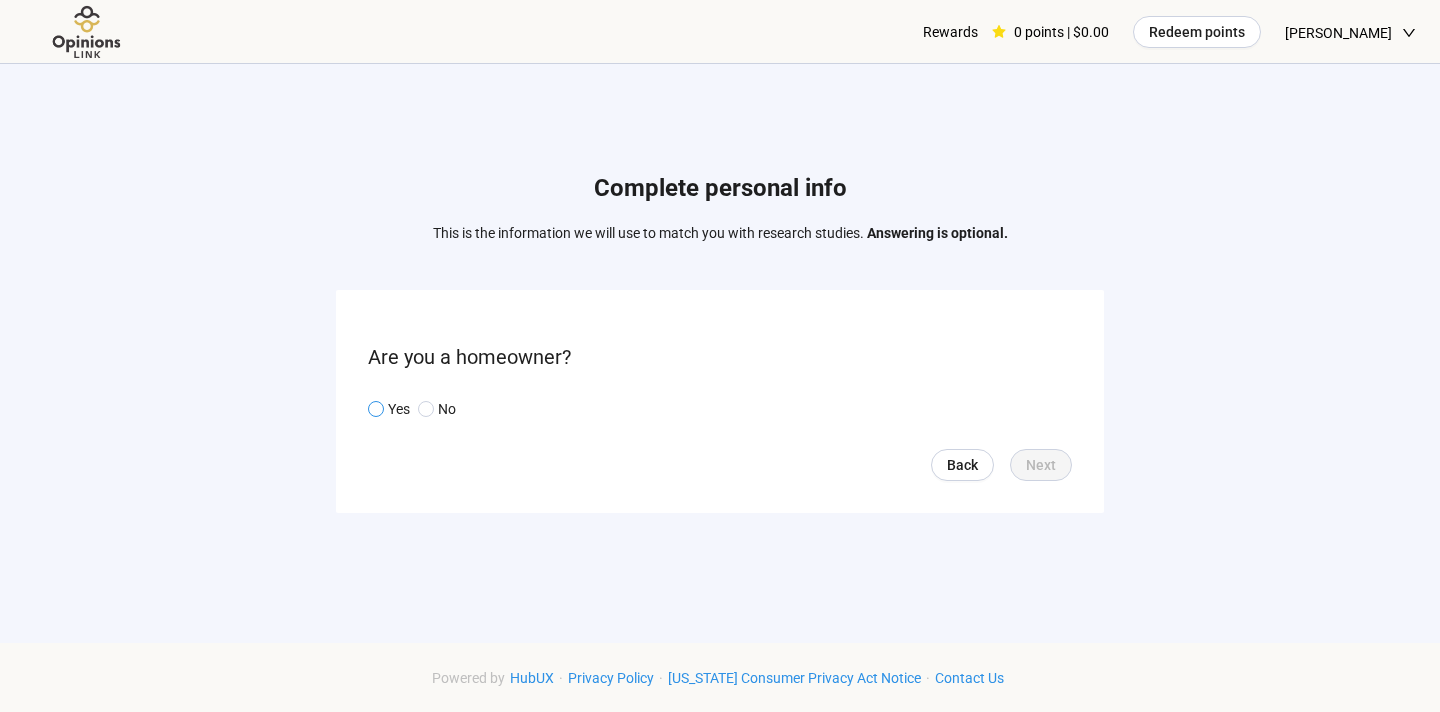 click at bounding box center [376, 409] 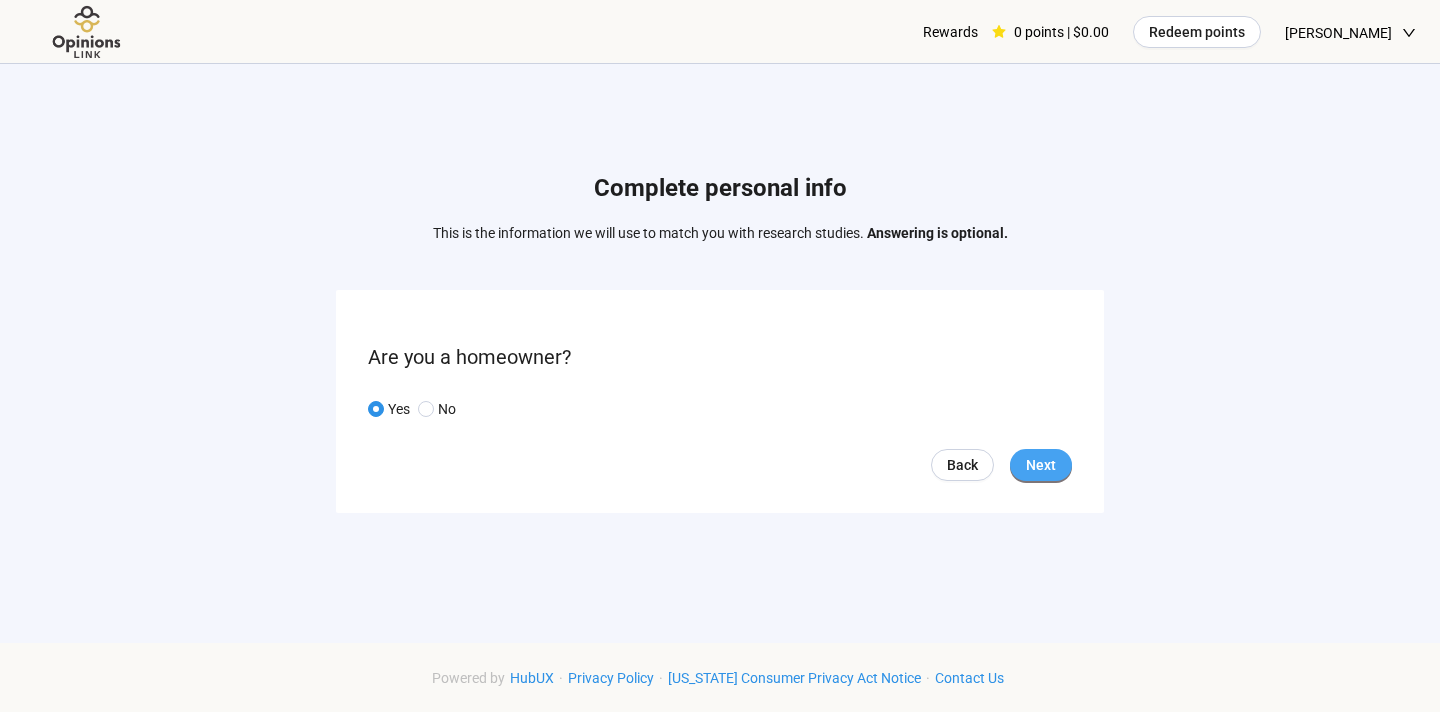 click on "Next" at bounding box center (1041, 465) 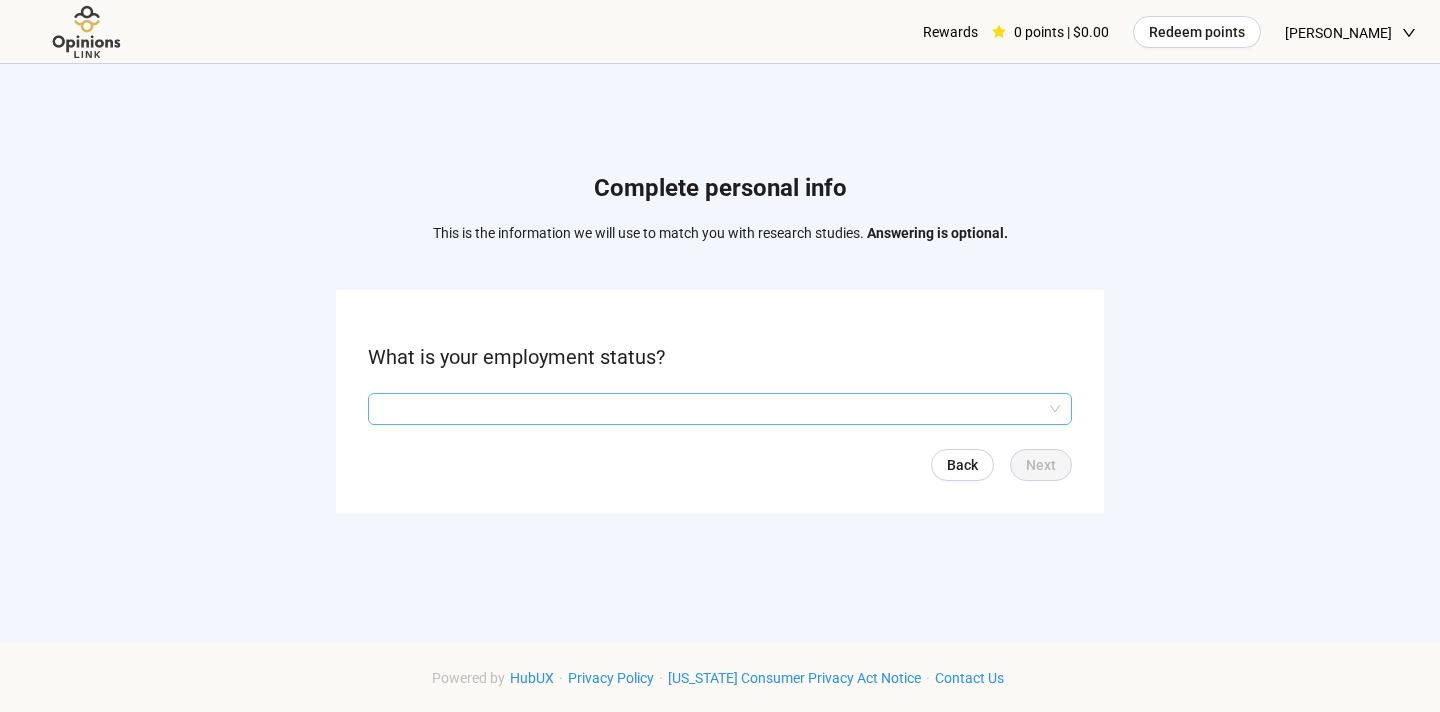 click at bounding box center (720, 409) 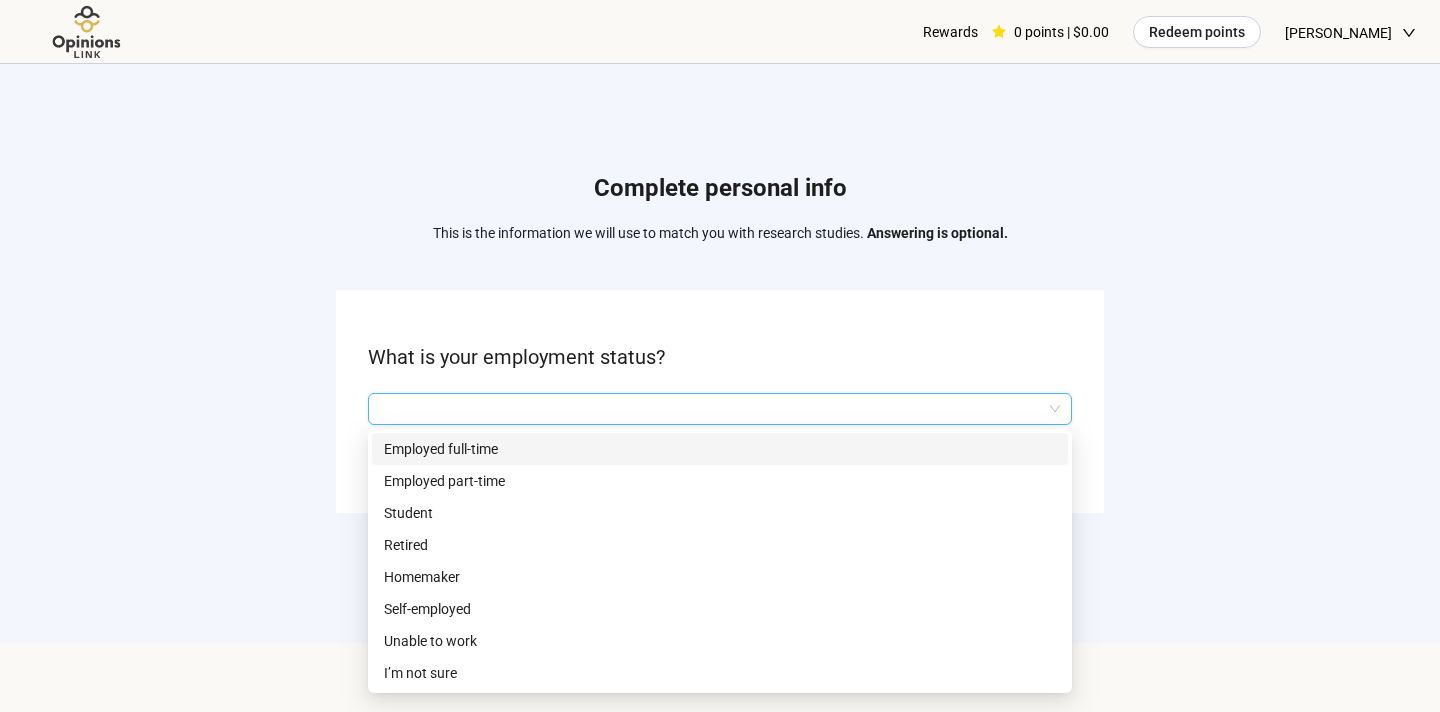 click on "Employed full-time" at bounding box center [720, 449] 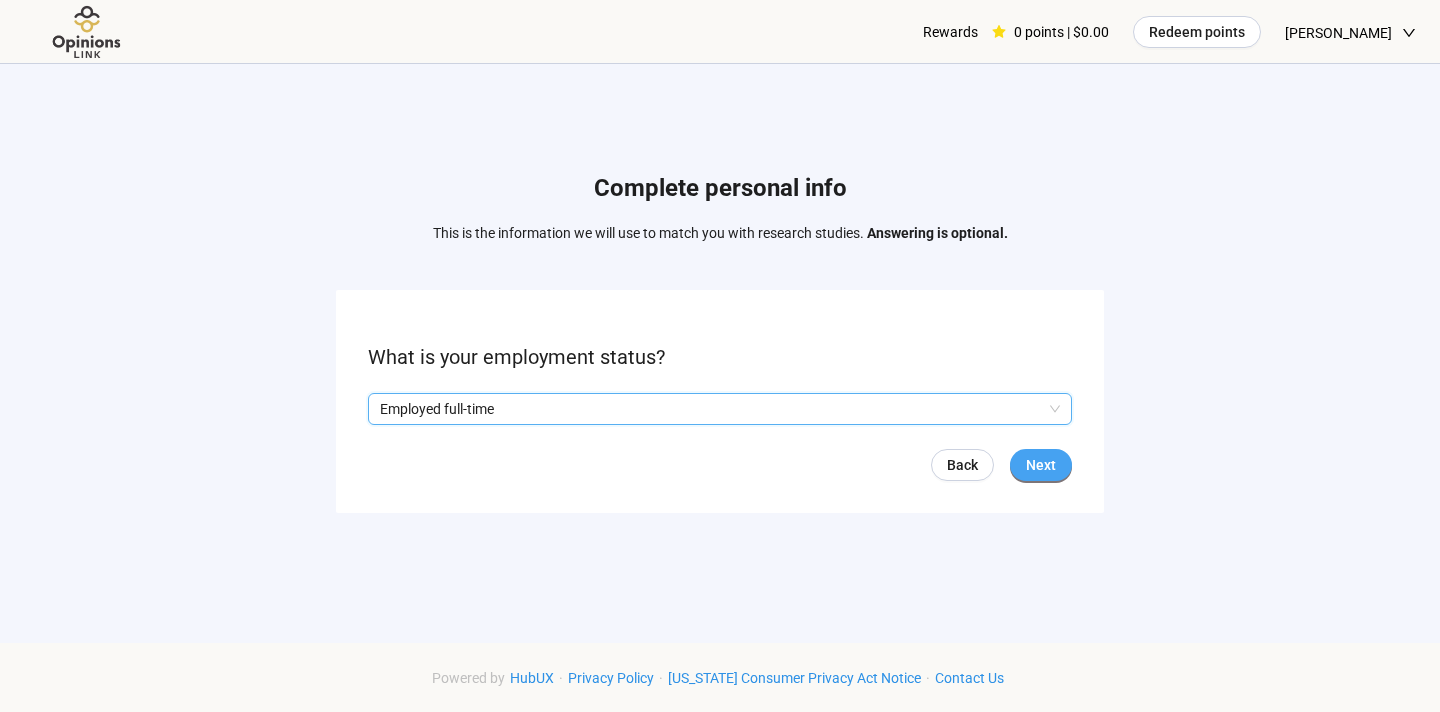 click on "Next" at bounding box center [1041, 465] 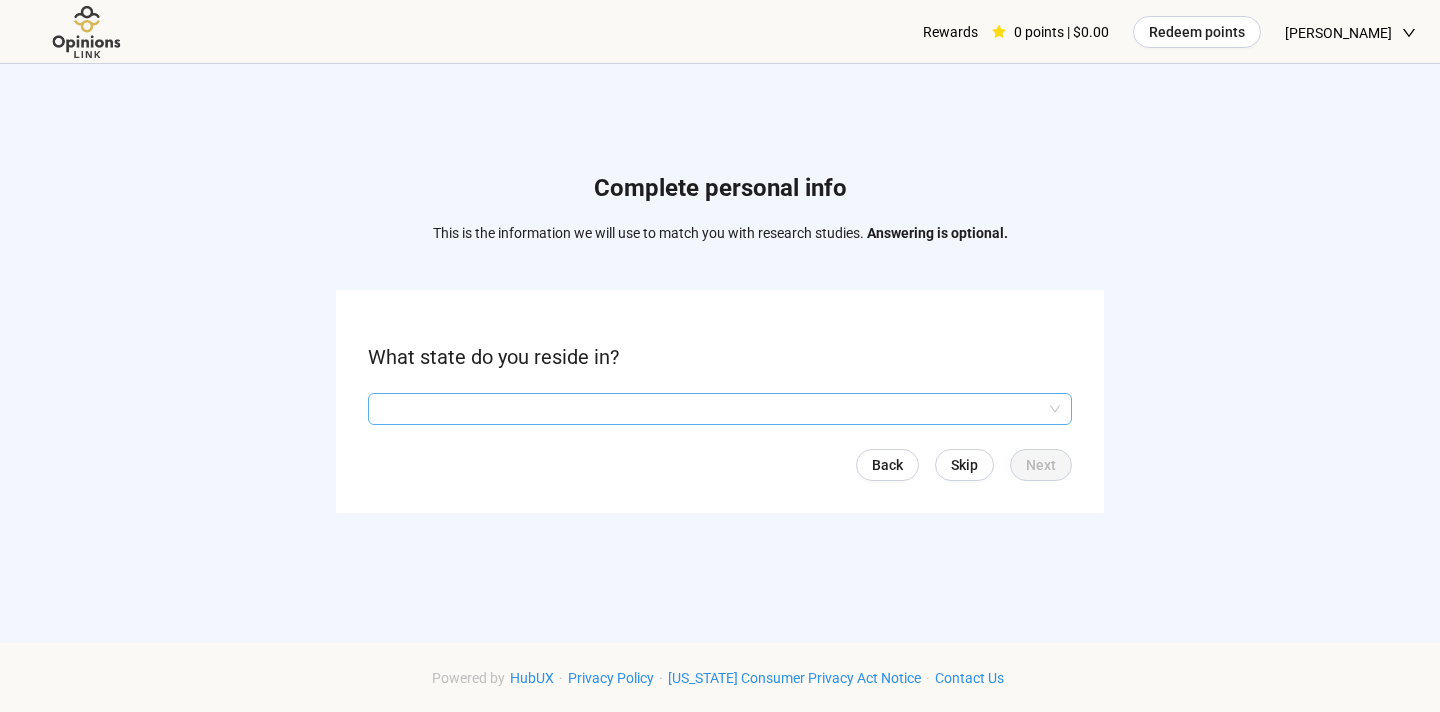 click at bounding box center [720, 409] 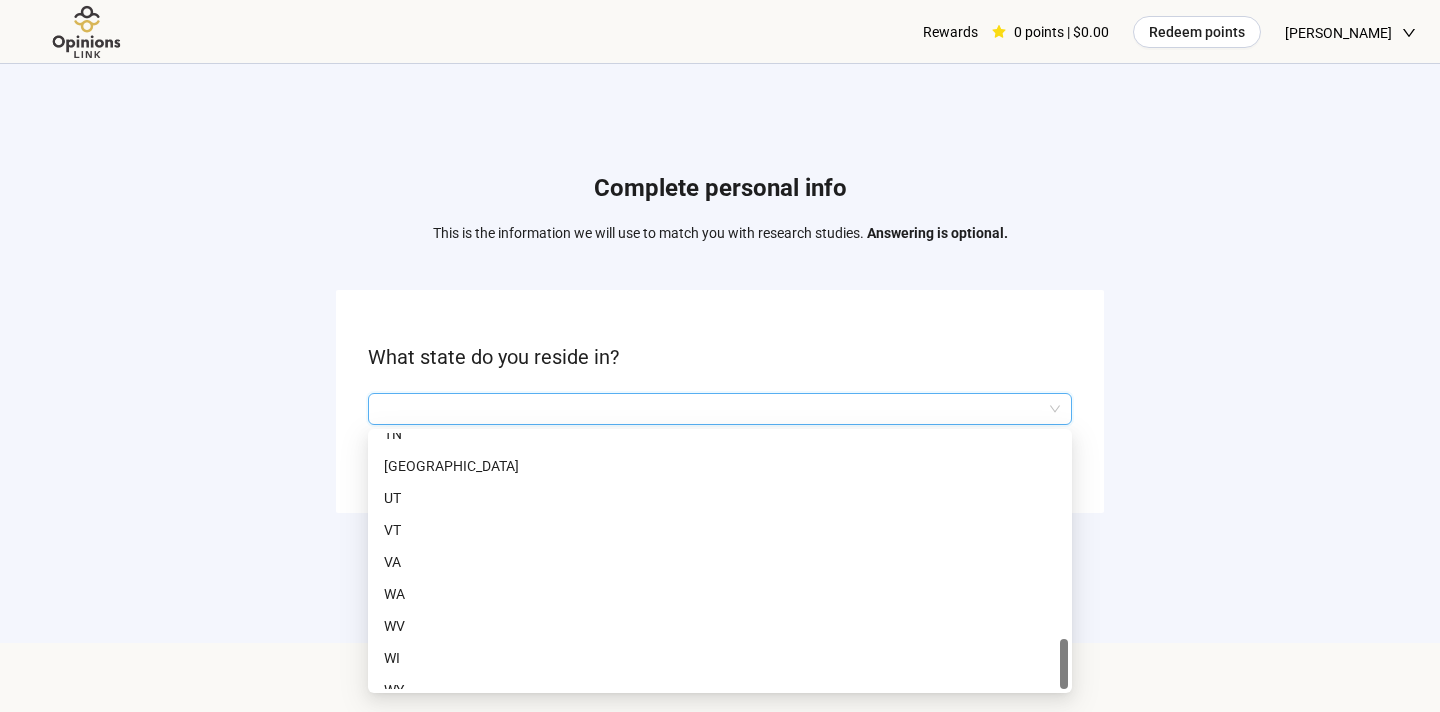 scroll, scrollTop: 1376, scrollLeft: 0, axis: vertical 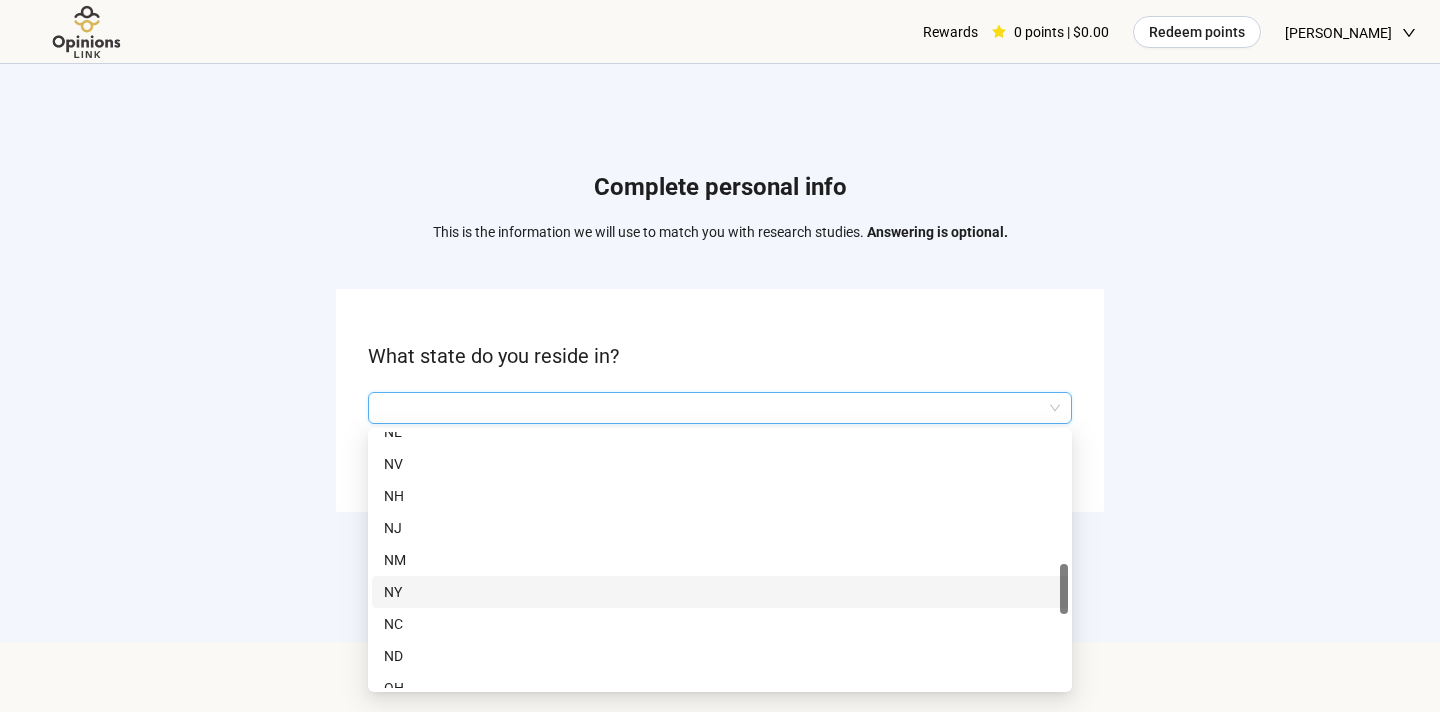 click on "NY" at bounding box center (720, 592) 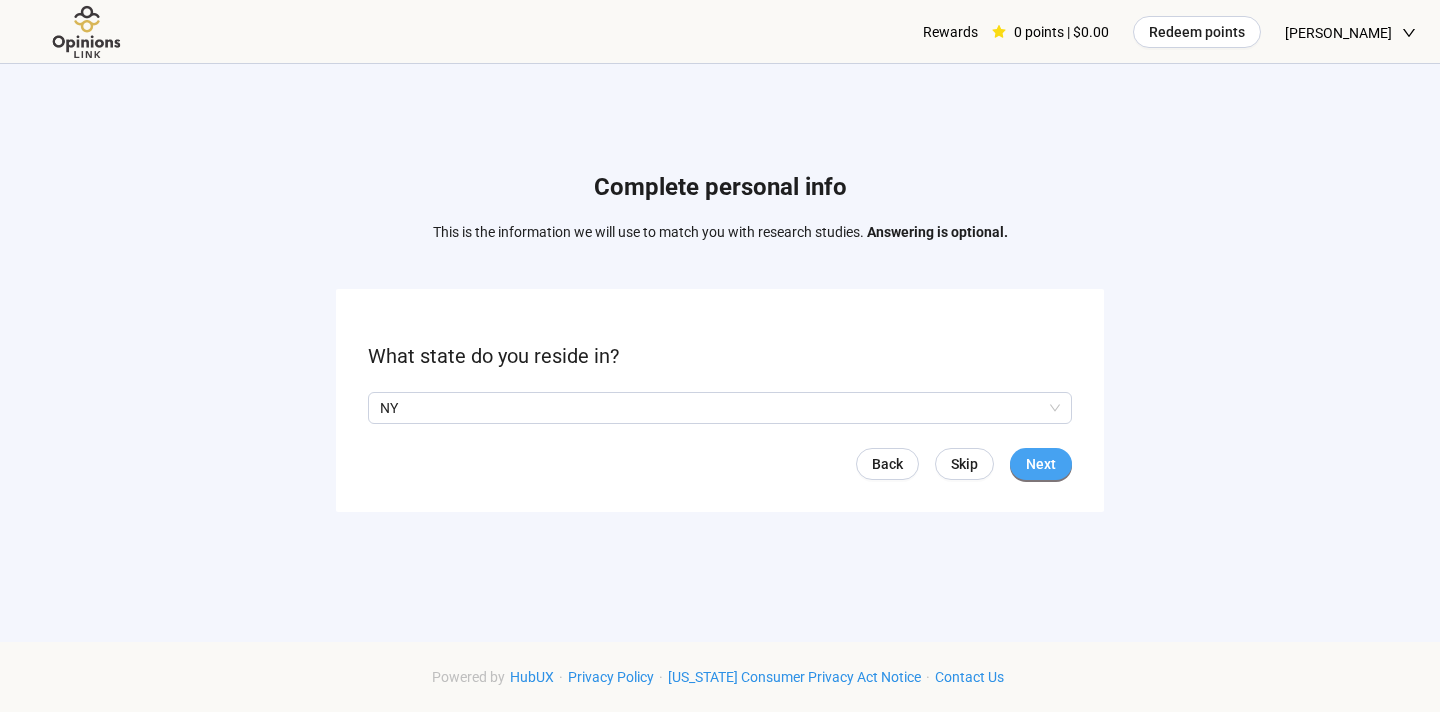 click on "Next" at bounding box center (1041, 464) 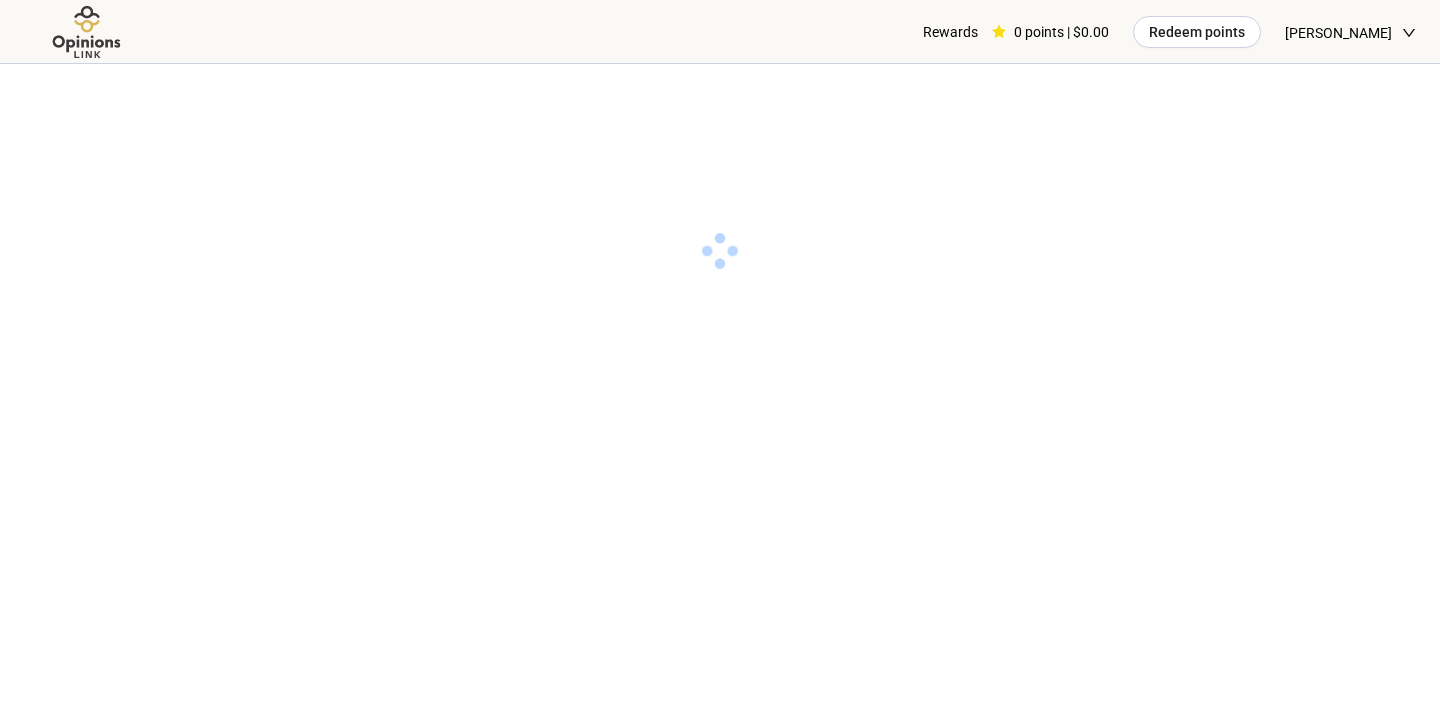 scroll, scrollTop: 0, scrollLeft: 0, axis: both 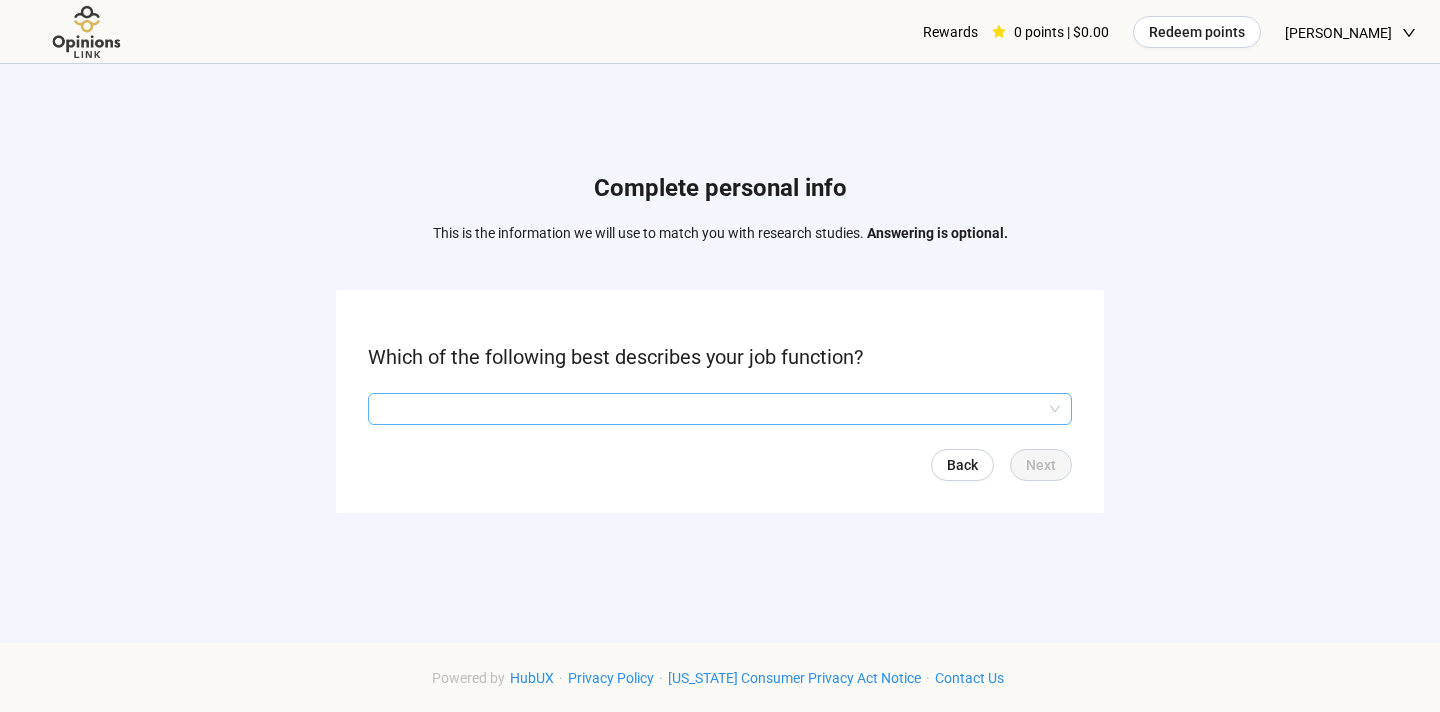 click at bounding box center (720, 409) 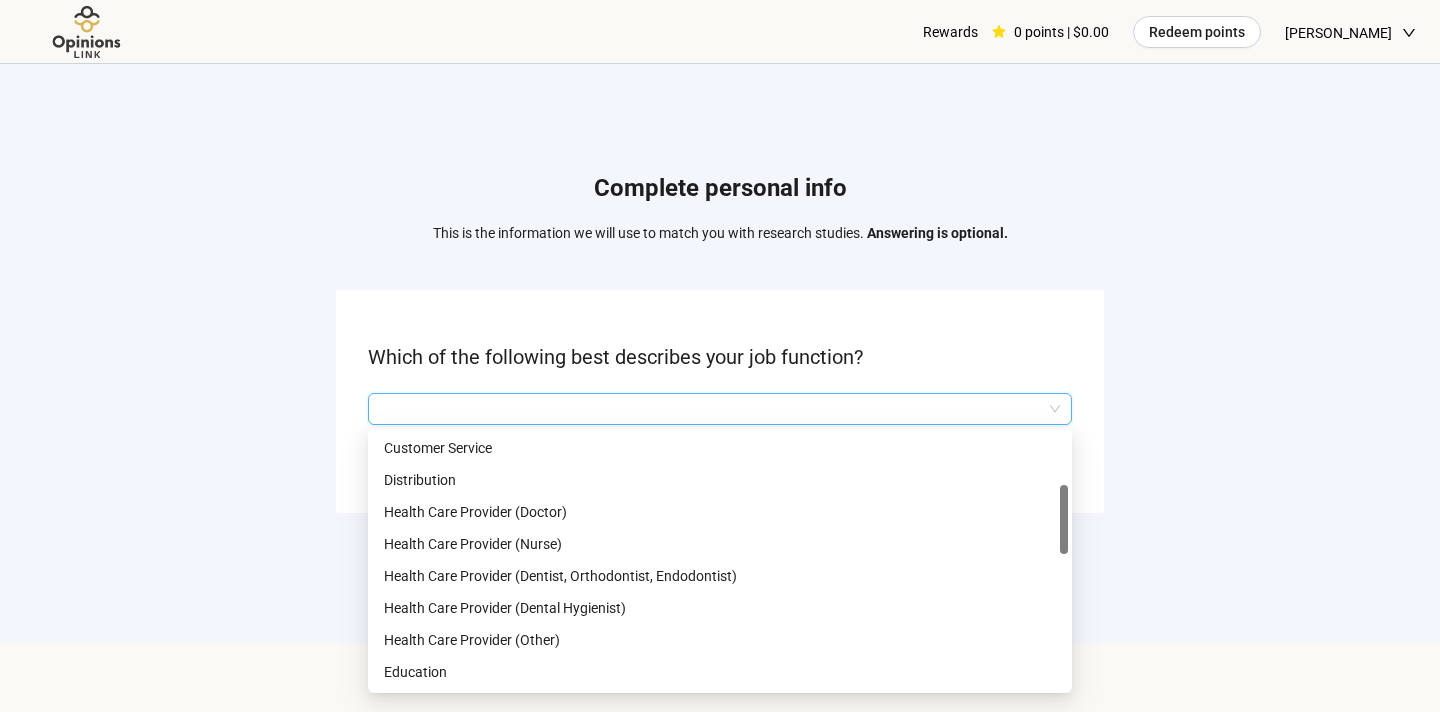 scroll, scrollTop: 262, scrollLeft: 0, axis: vertical 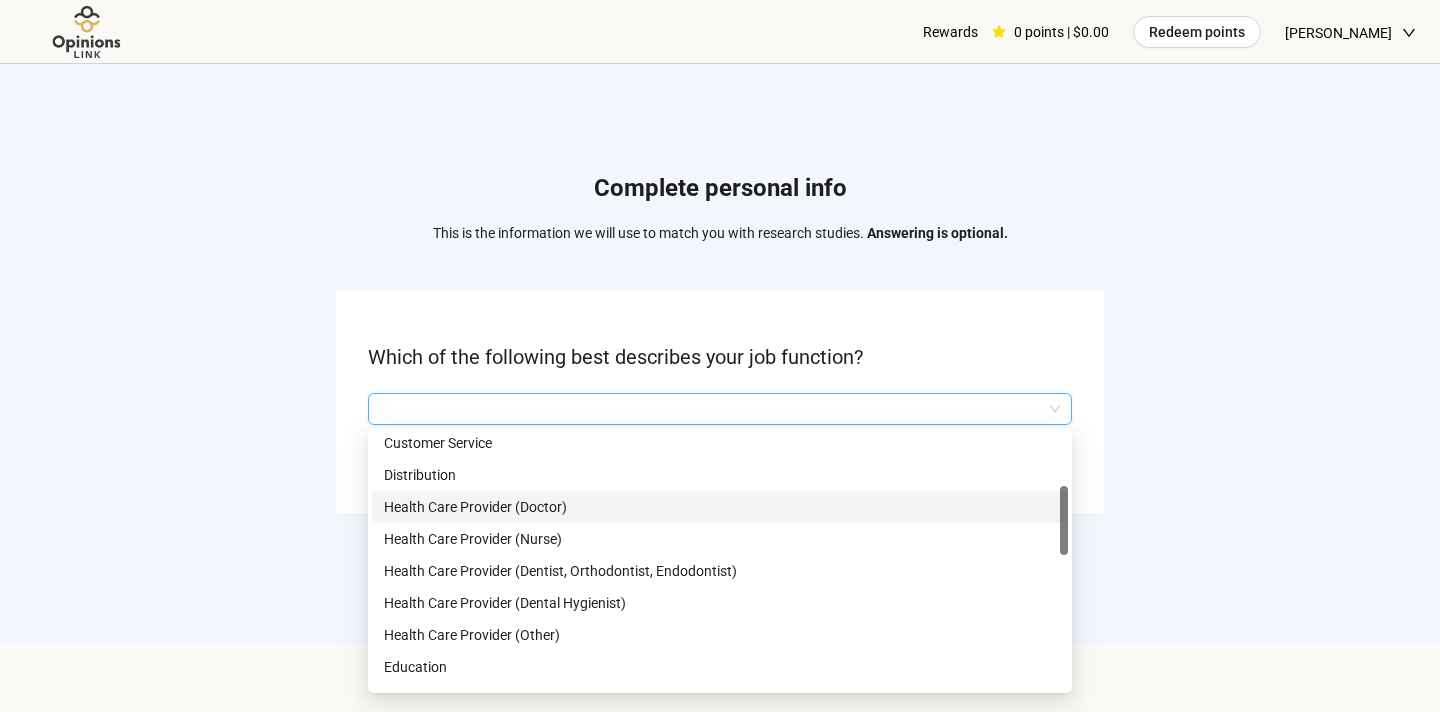 click on "Health Care Provider (Doctor)" at bounding box center (720, 507) 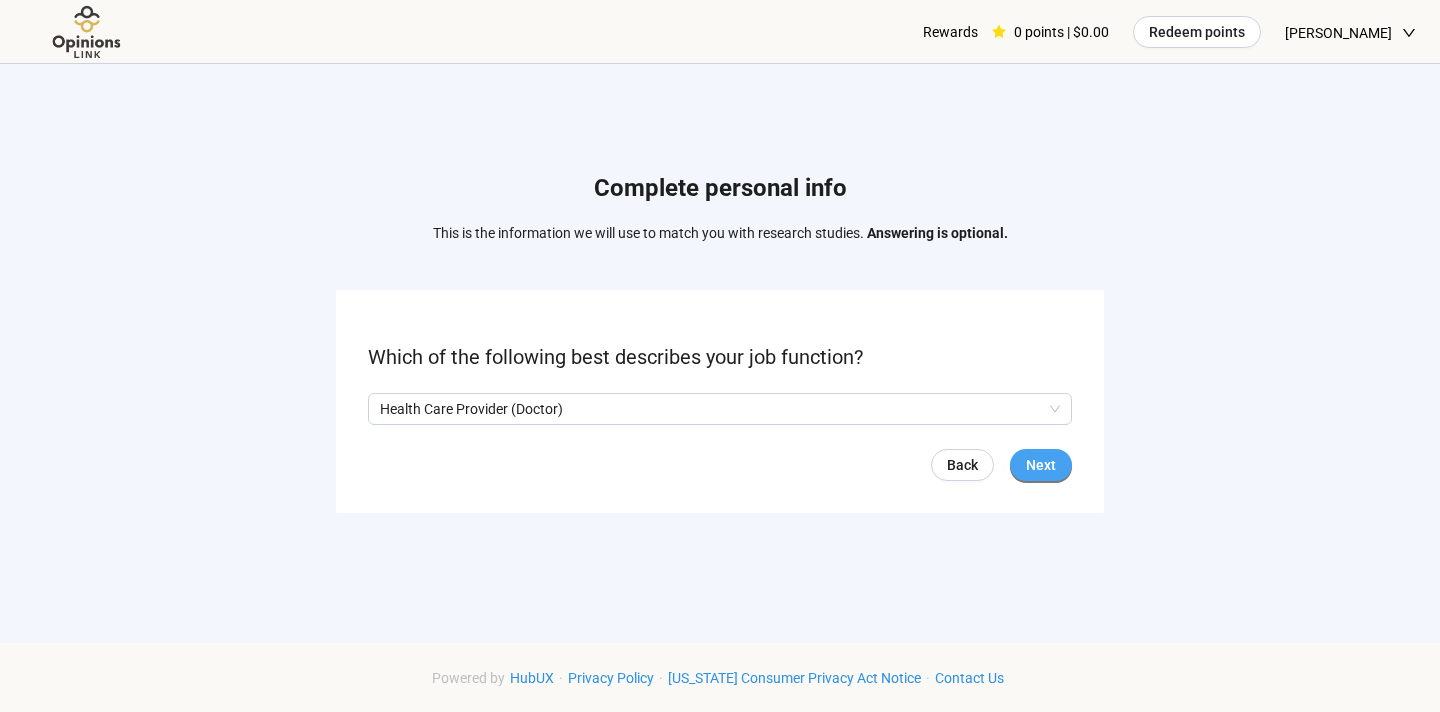 click on "Next" at bounding box center [1041, 465] 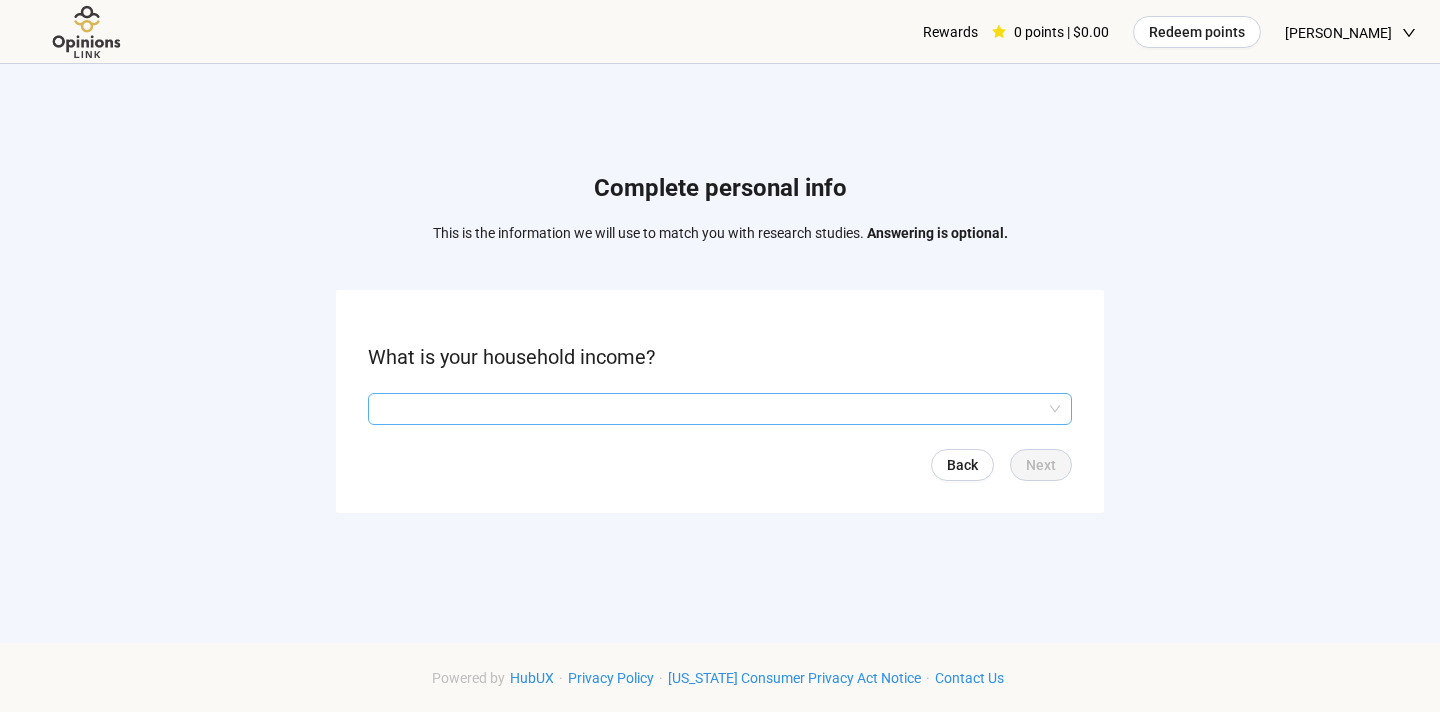 click at bounding box center (720, 409) 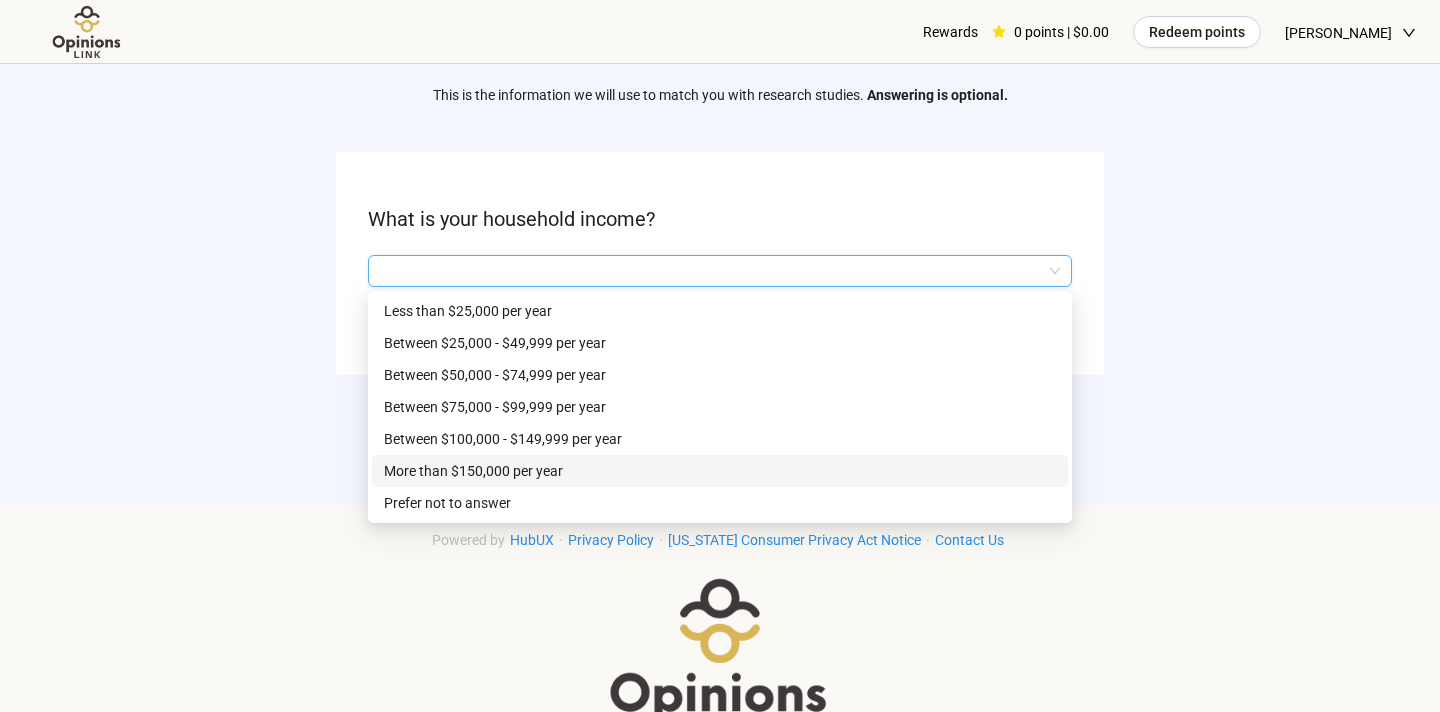 scroll, scrollTop: 137, scrollLeft: 0, axis: vertical 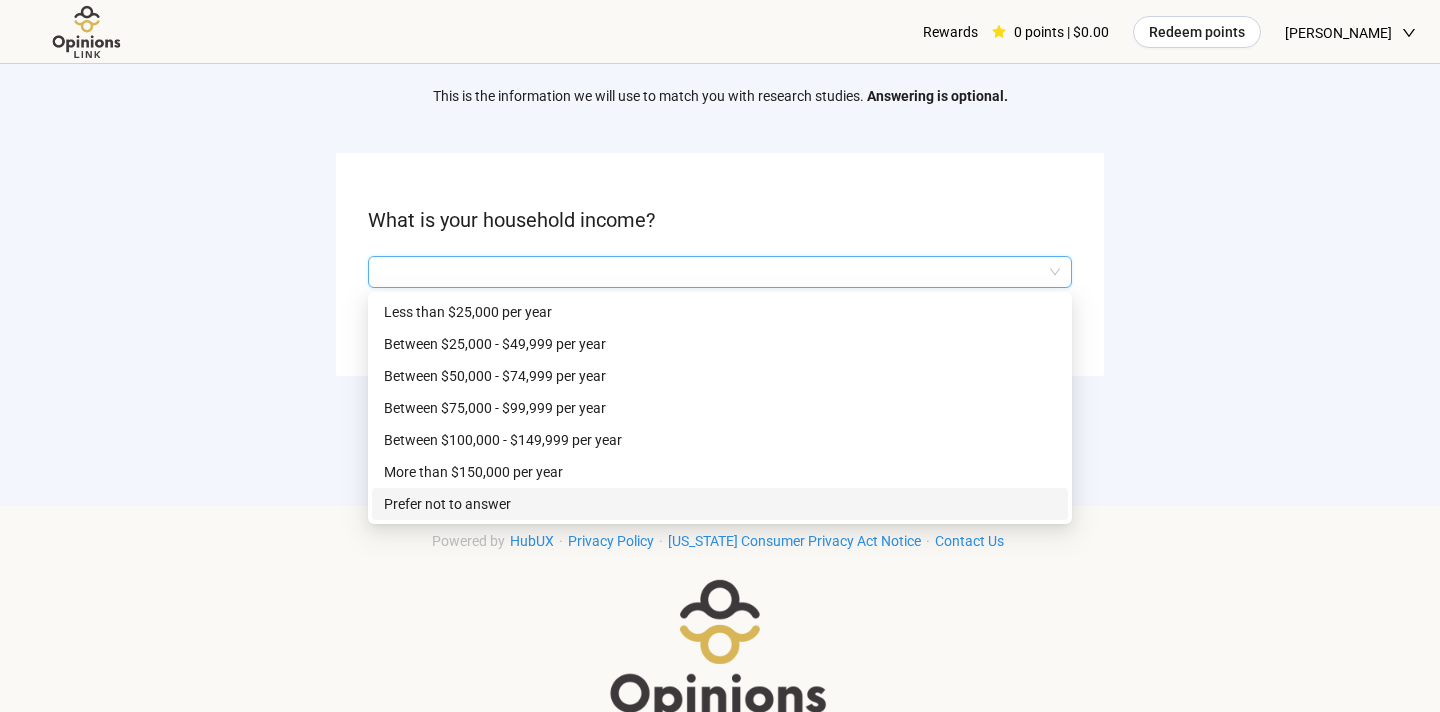 click on "Prefer not to answer" at bounding box center [720, 504] 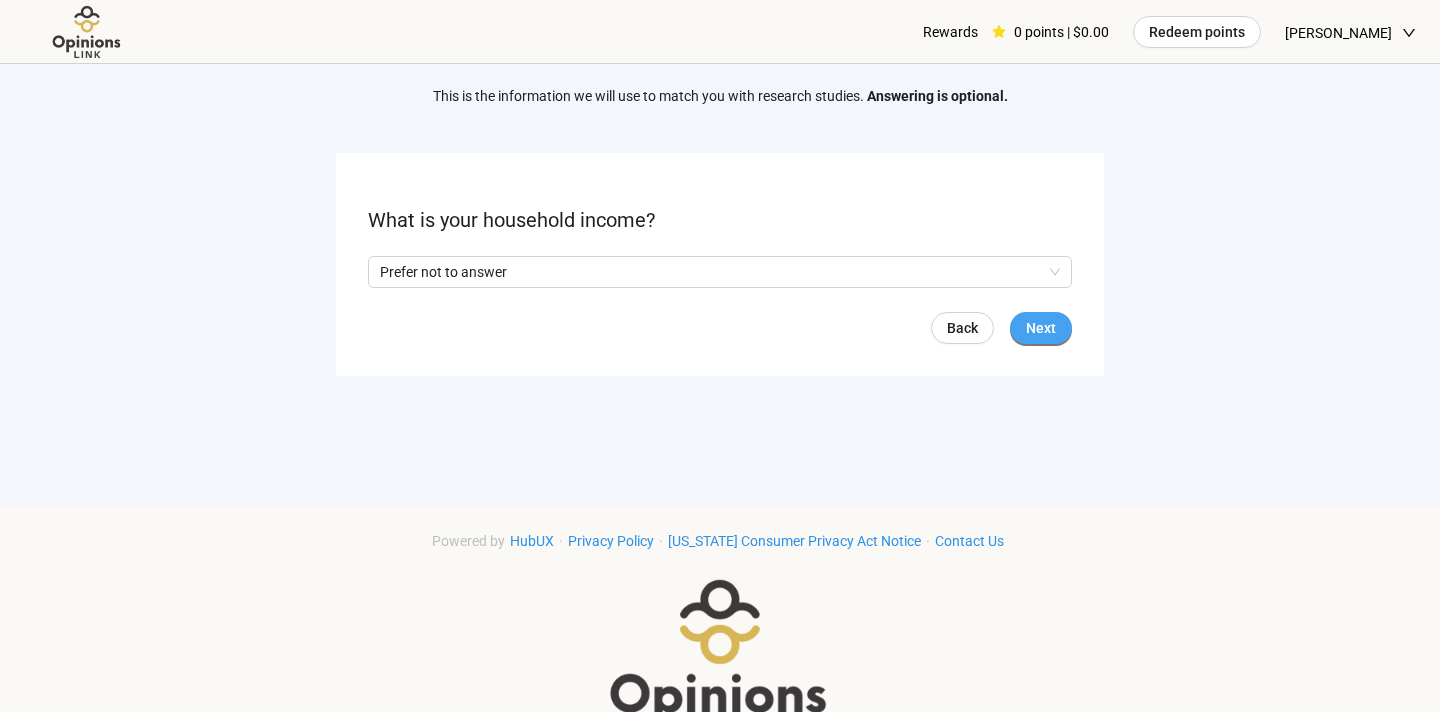 click on "Next" at bounding box center (1041, 328) 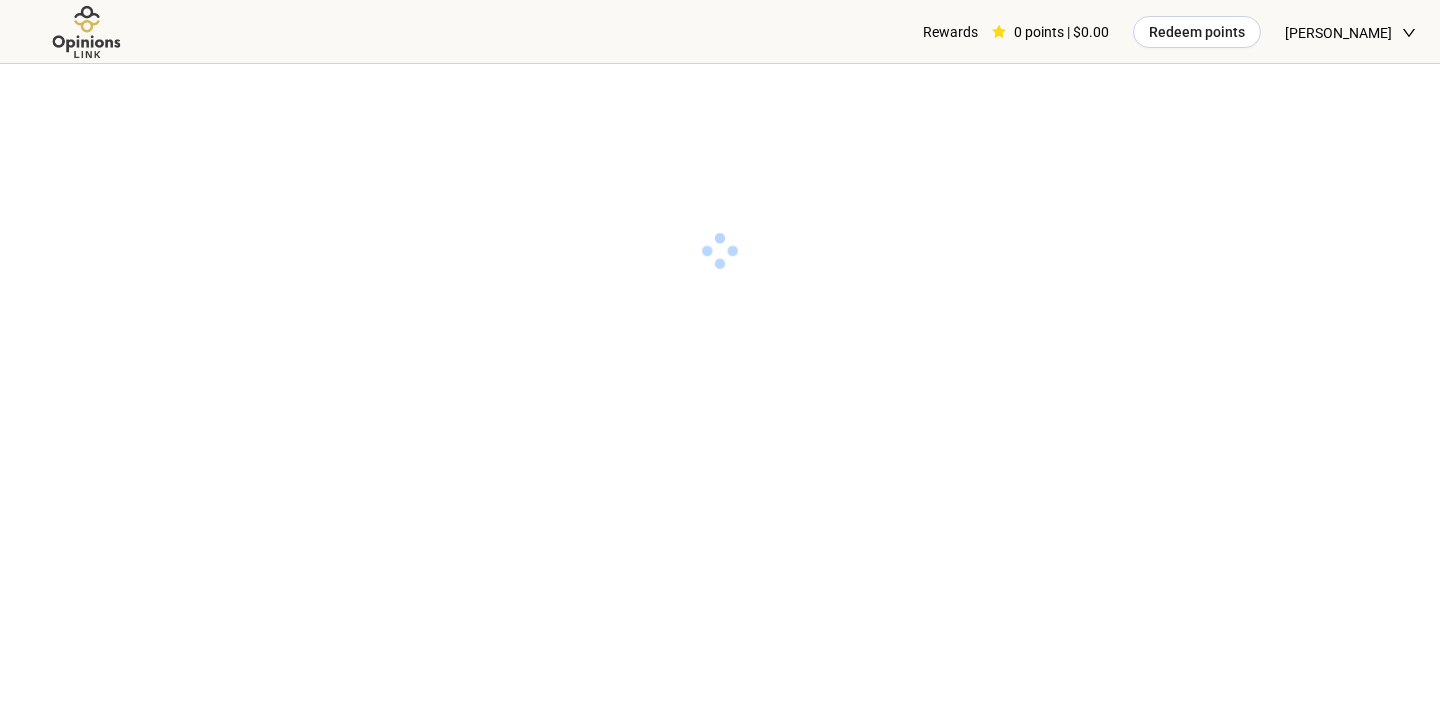 scroll, scrollTop: 0, scrollLeft: 0, axis: both 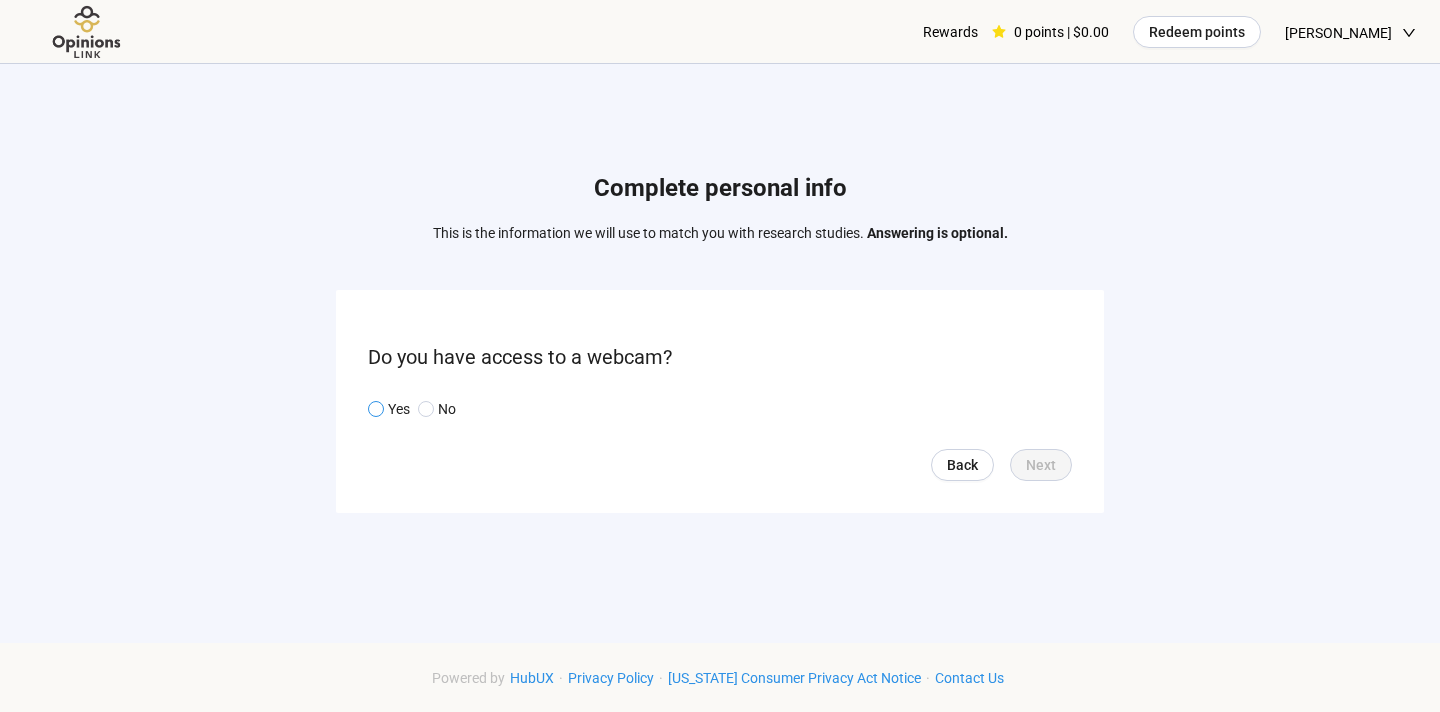 click on "Yes" at bounding box center (399, 409) 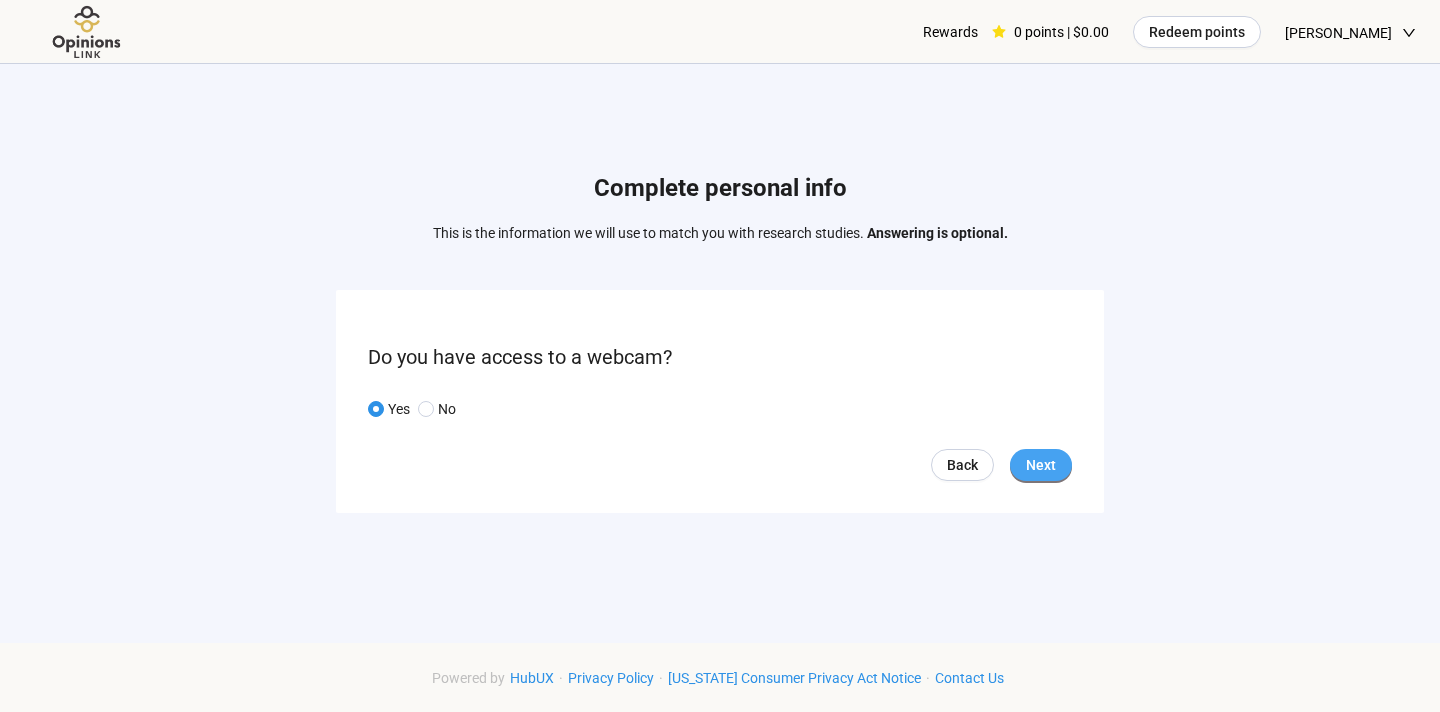 click on "Next" at bounding box center (1041, 465) 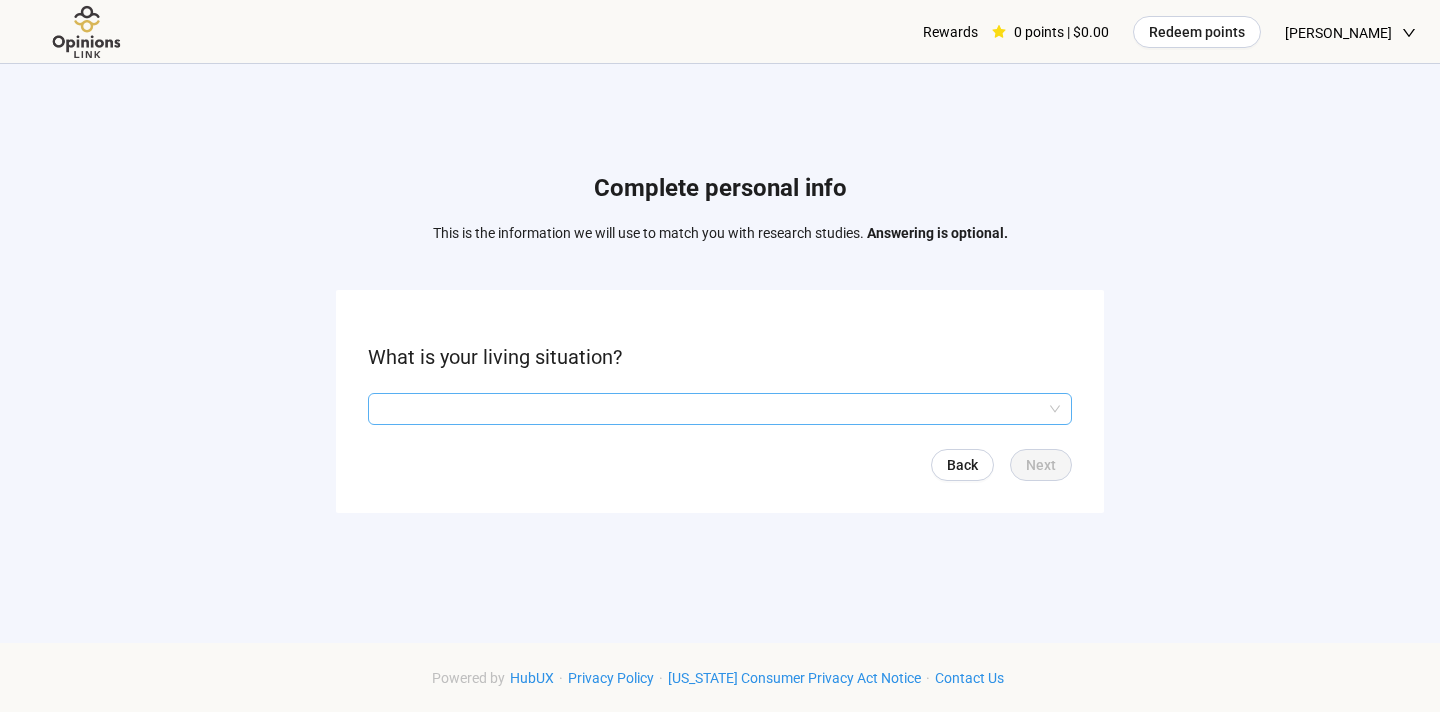 click at bounding box center (720, 409) 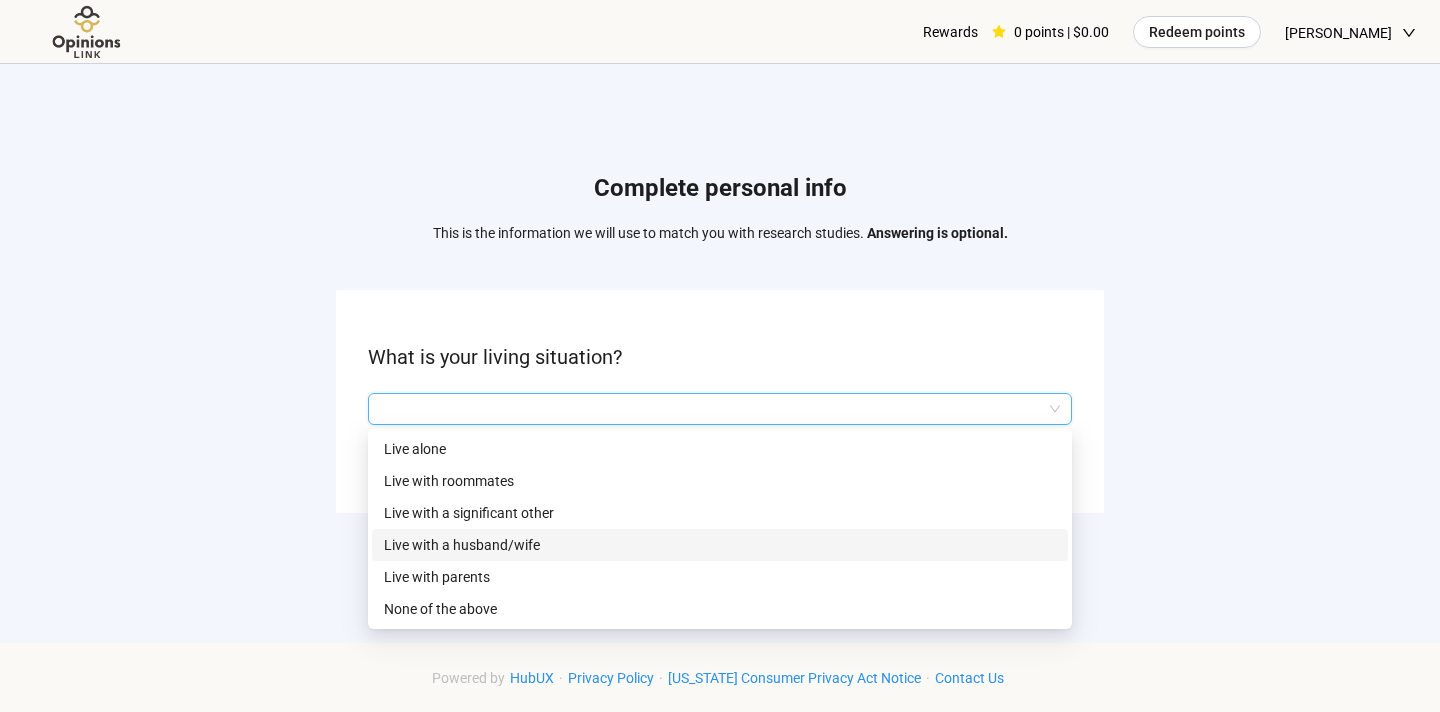 scroll, scrollTop: 21, scrollLeft: 0, axis: vertical 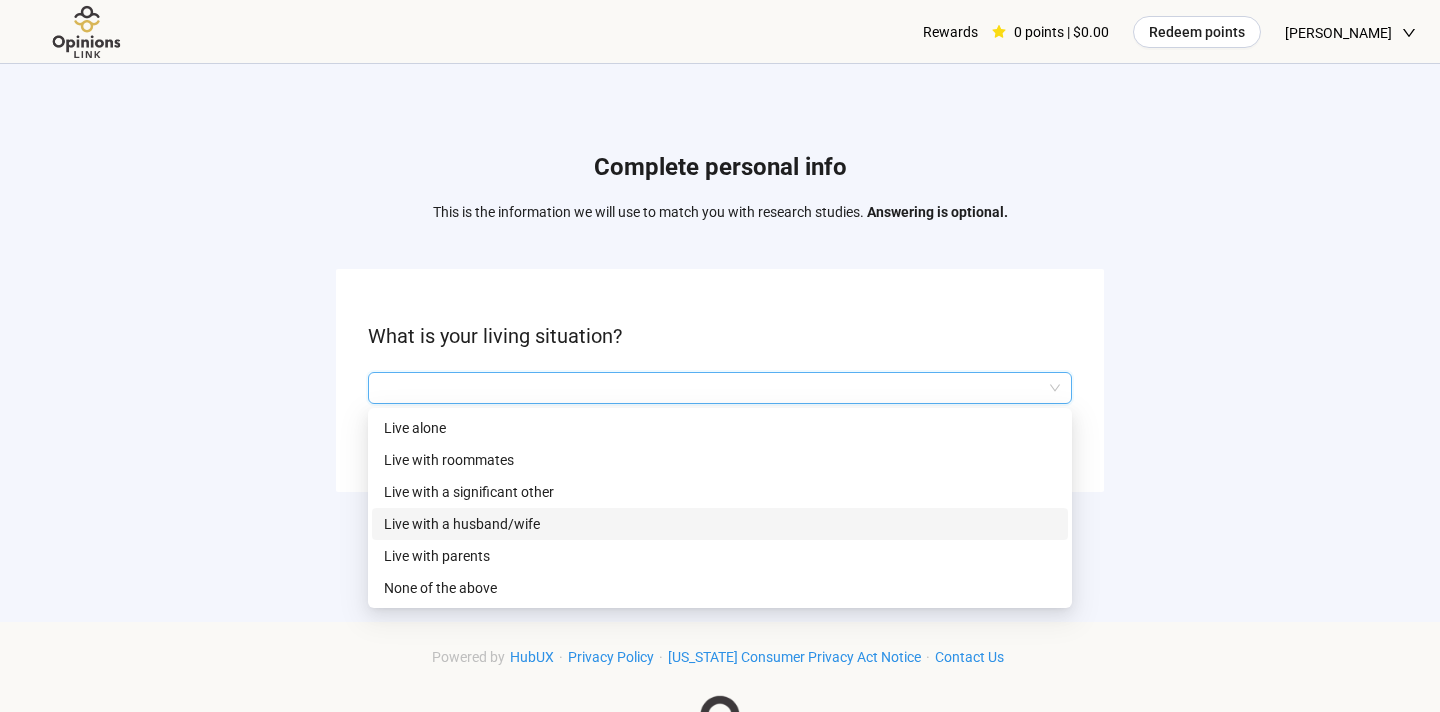 click on "Live with a husband/wife" at bounding box center [720, 524] 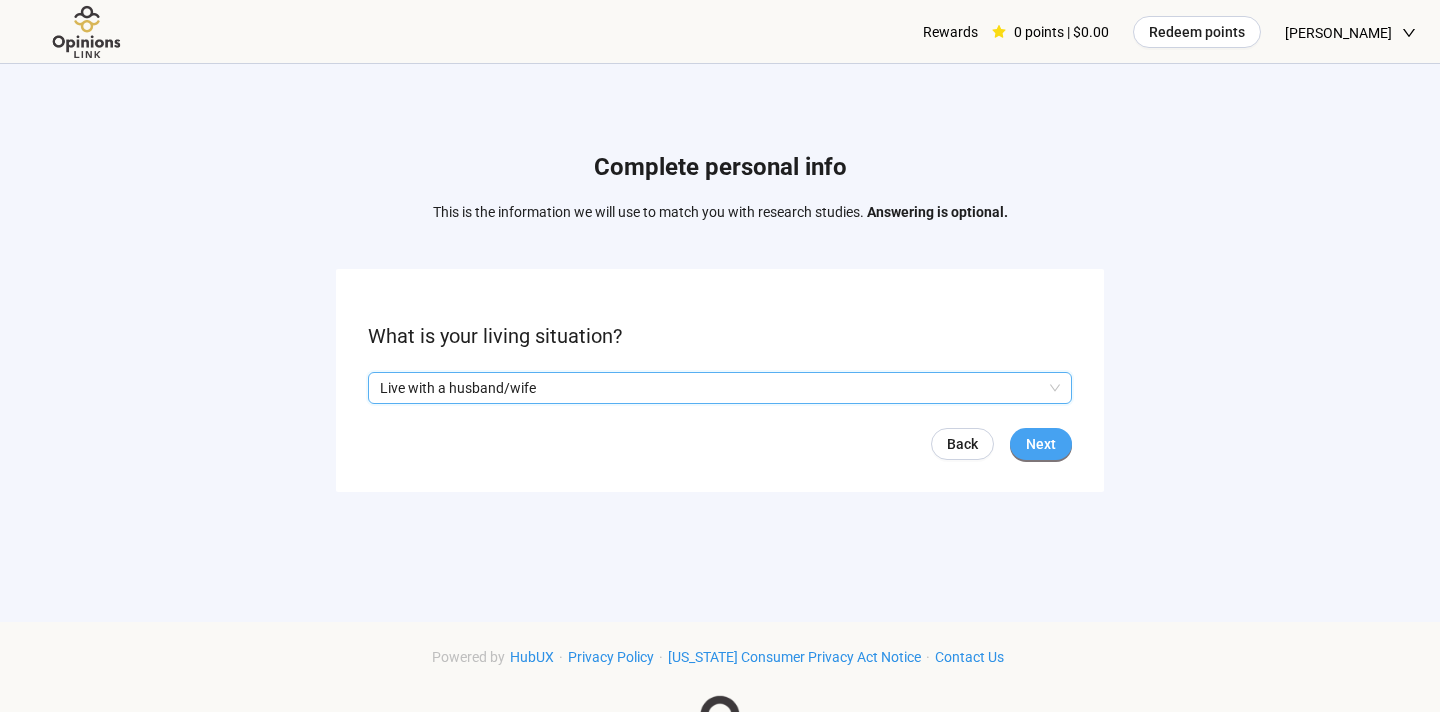click on "Next" at bounding box center [1041, 444] 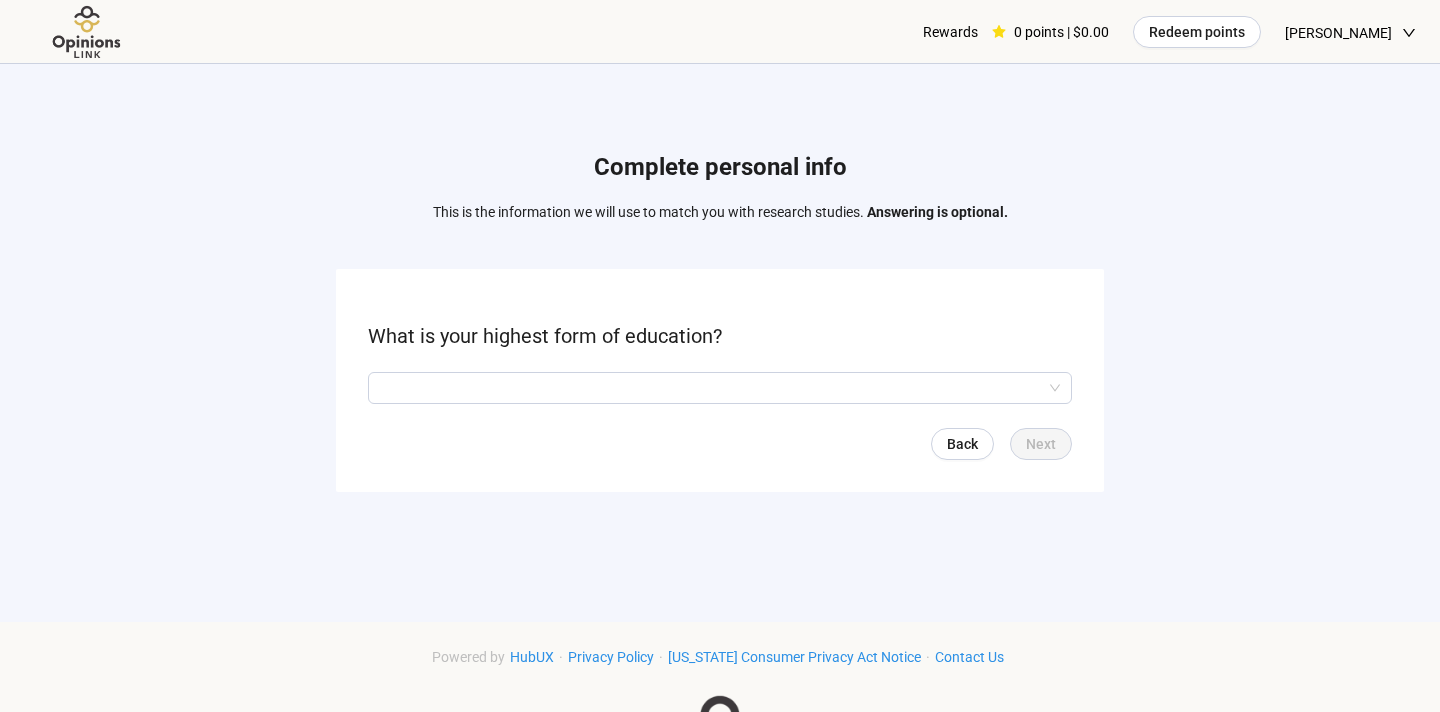 scroll, scrollTop: 0, scrollLeft: 0, axis: both 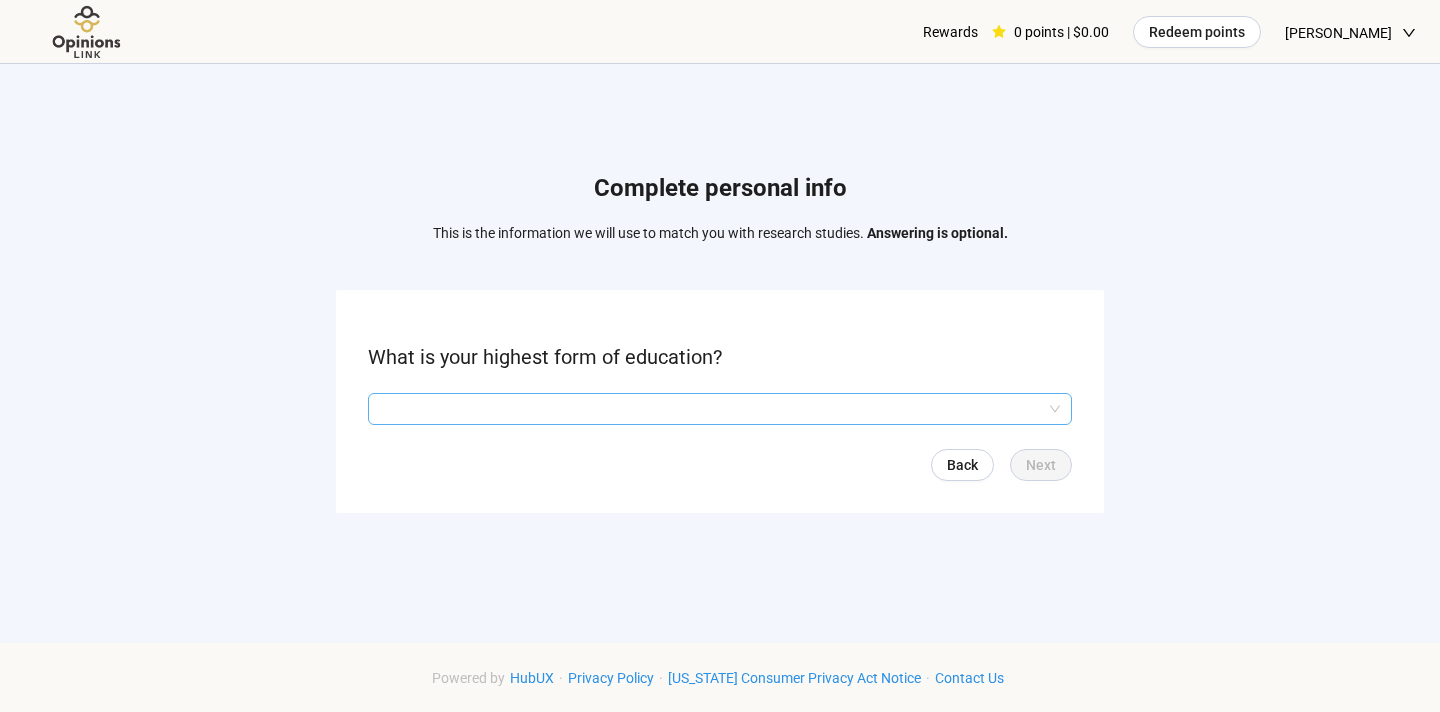 click at bounding box center (720, 409) 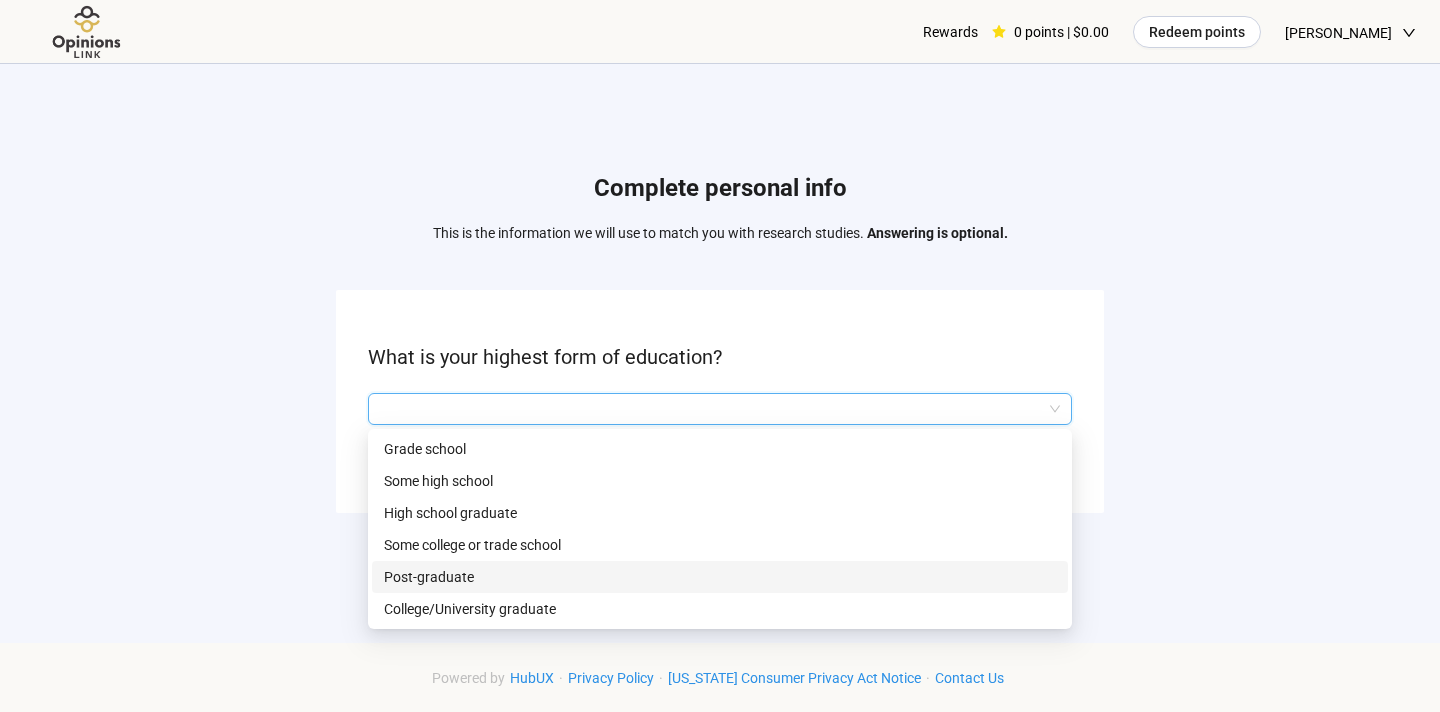 click on "Post-graduate" at bounding box center (720, 577) 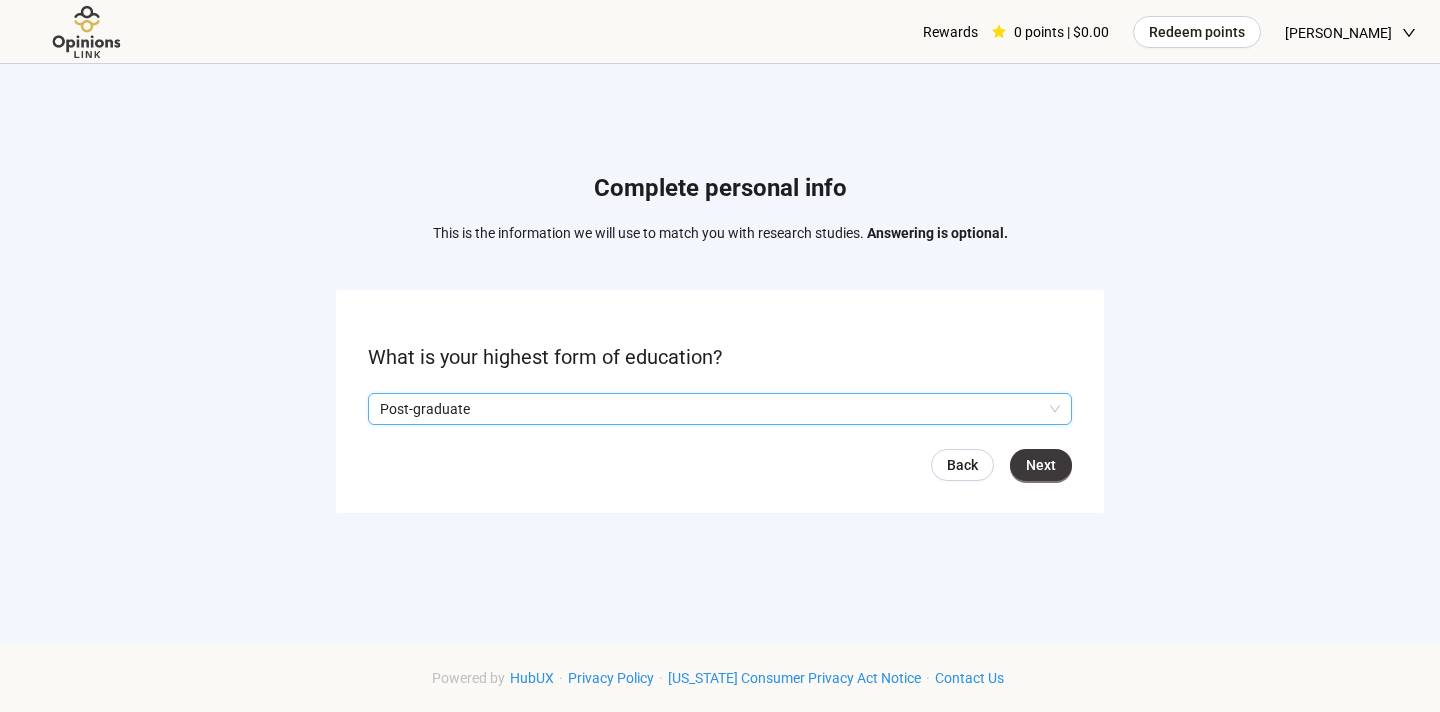 click on "Back Next" at bounding box center [720, 465] 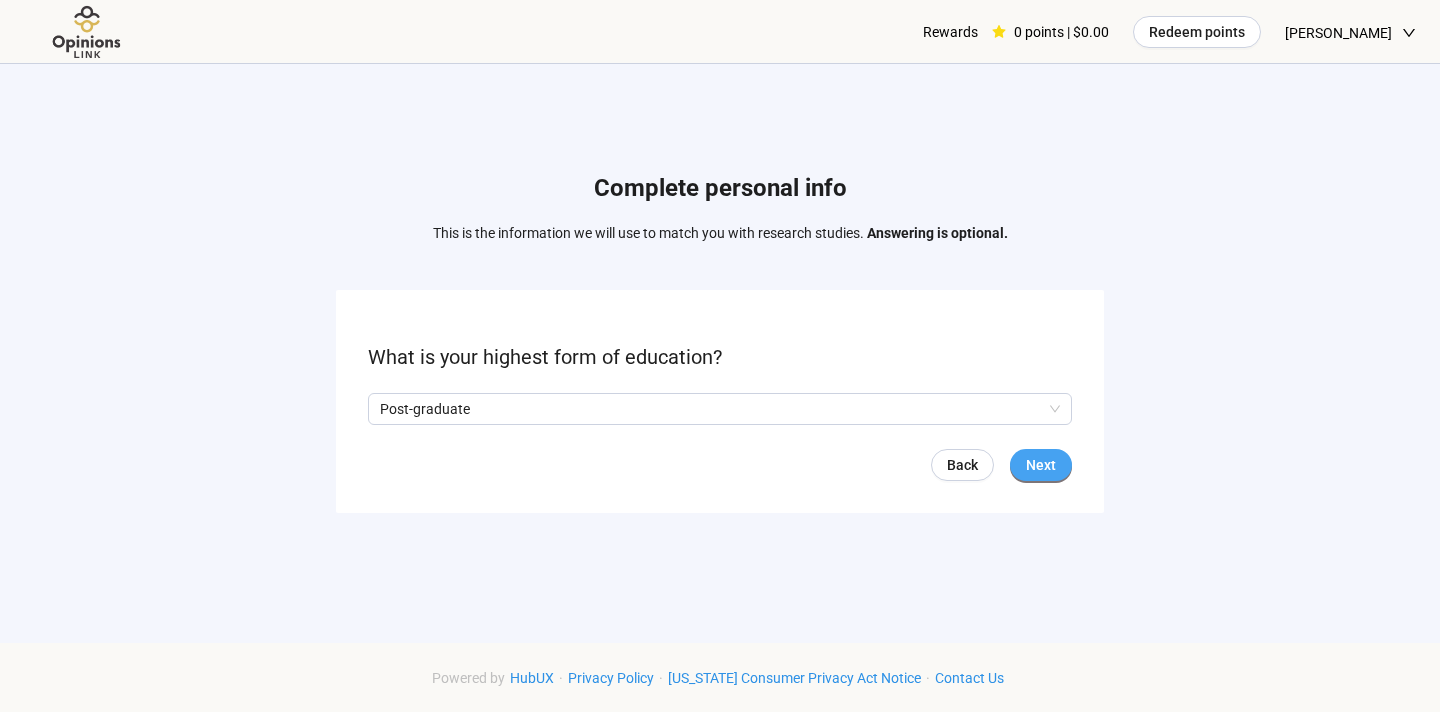 click on "Next" at bounding box center (1041, 465) 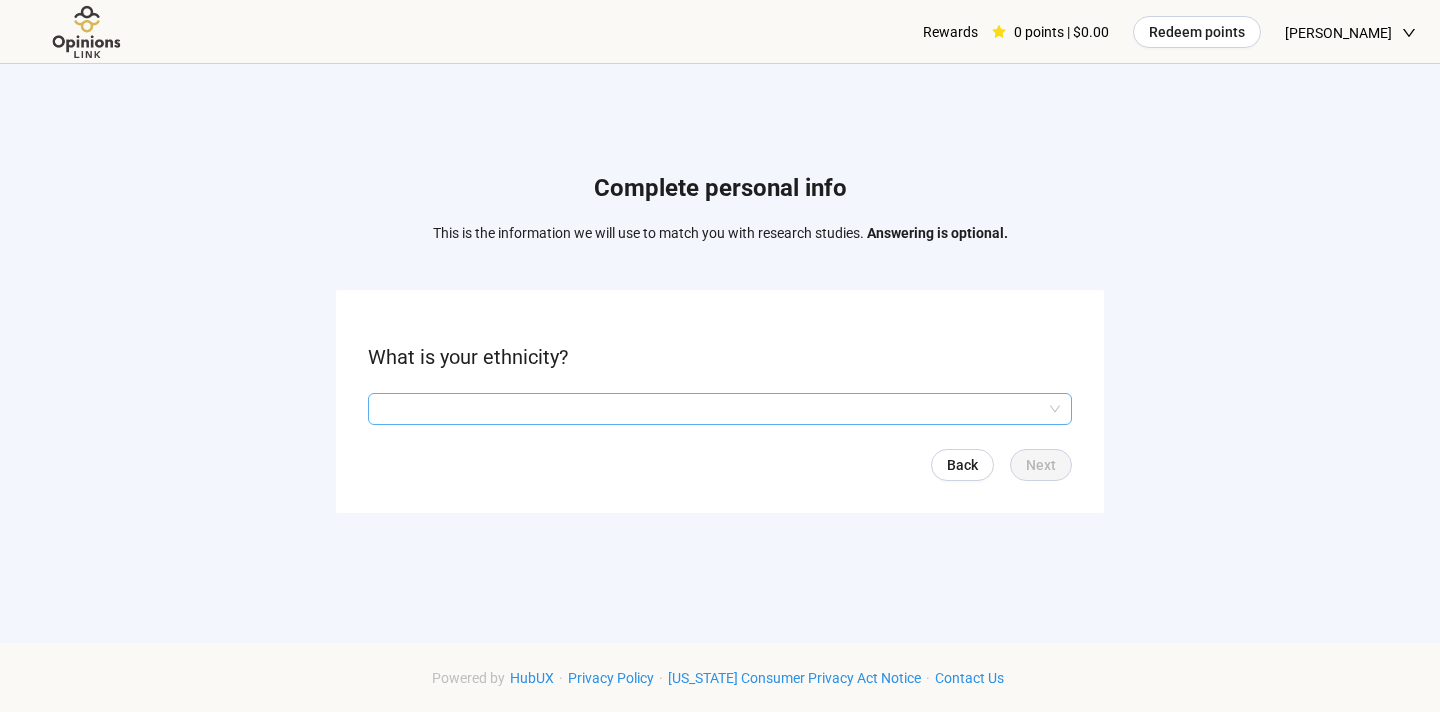 click at bounding box center [720, 409] 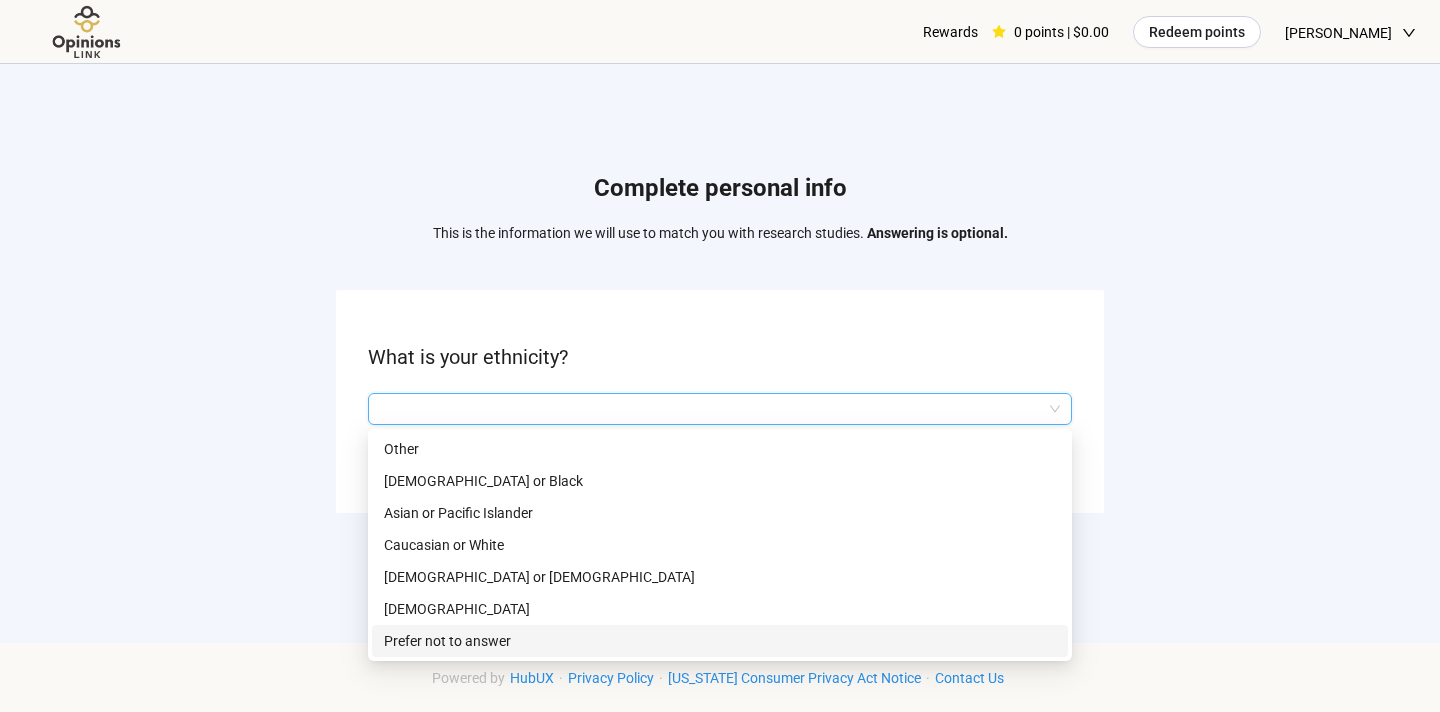 click on "Prefer not to answer" at bounding box center [720, 641] 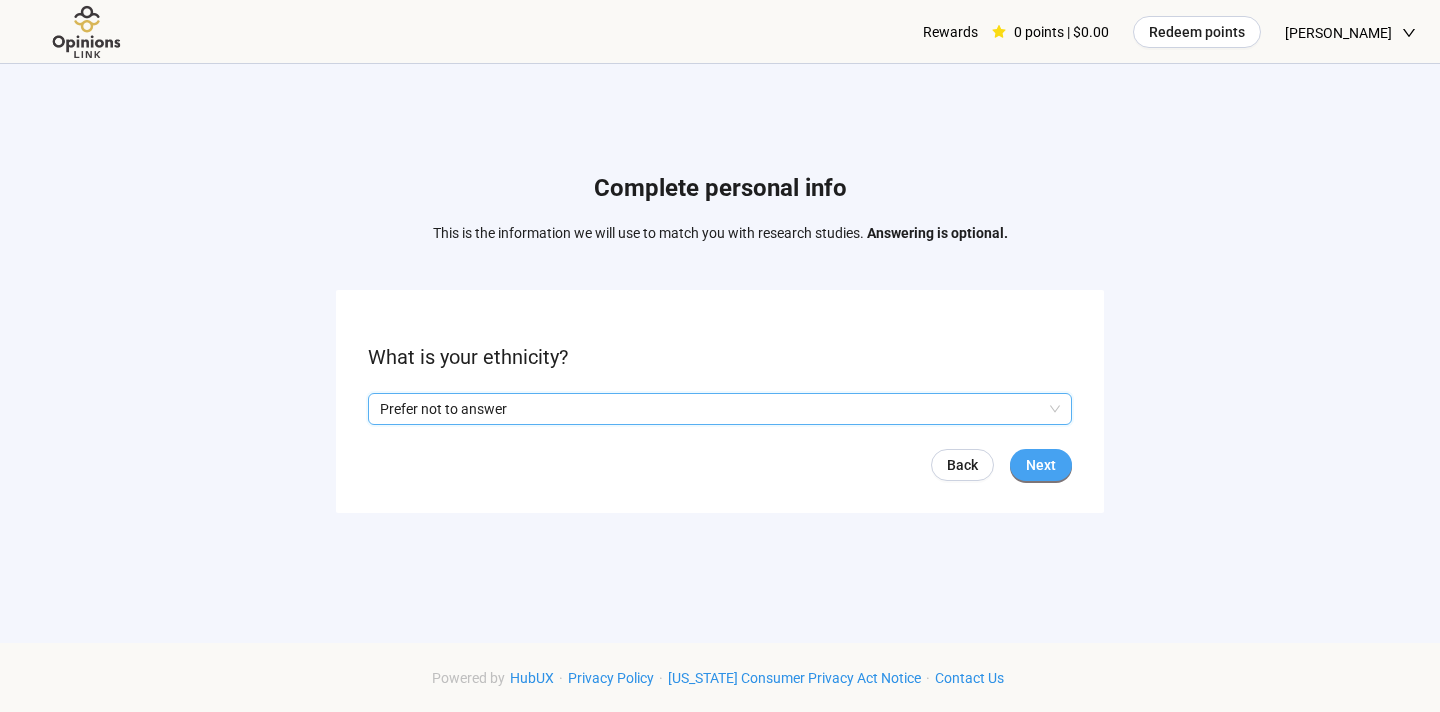 click on "Next" at bounding box center [1041, 465] 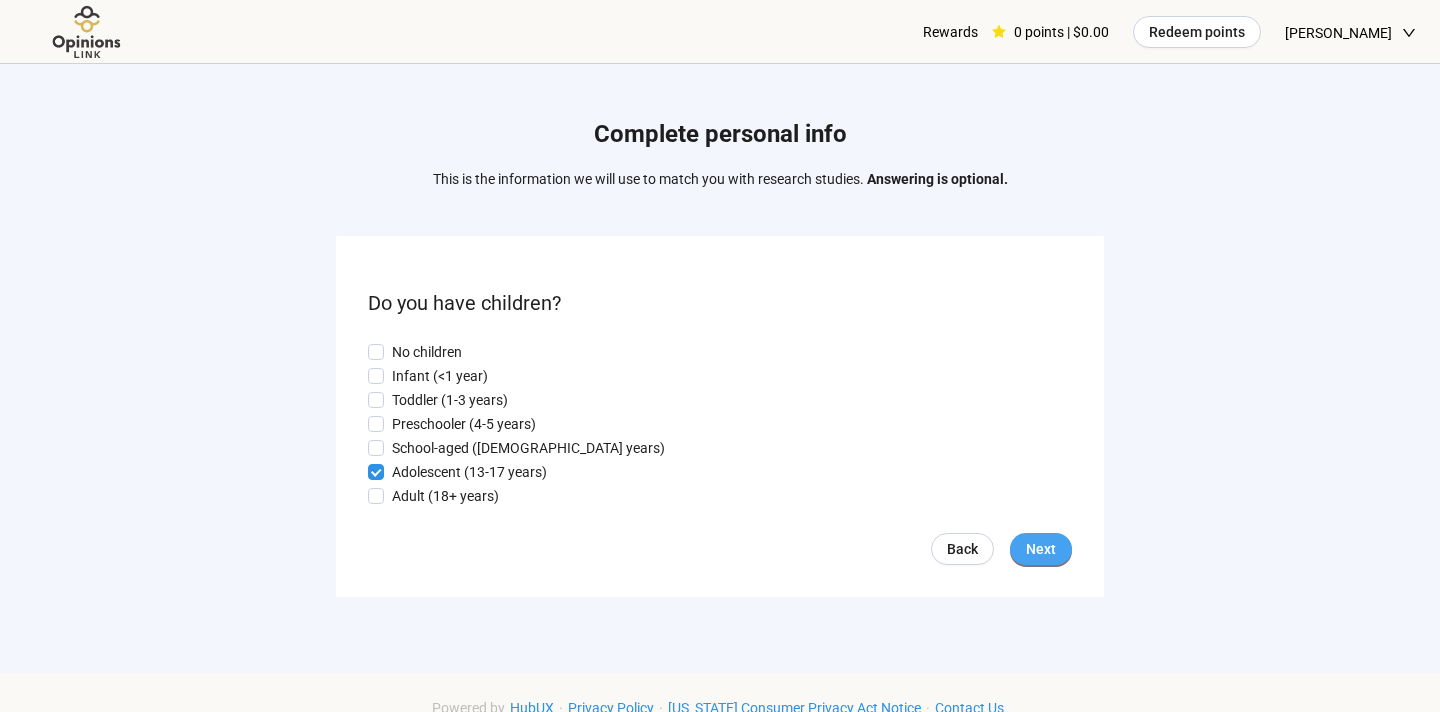 click on "Next" at bounding box center [1041, 549] 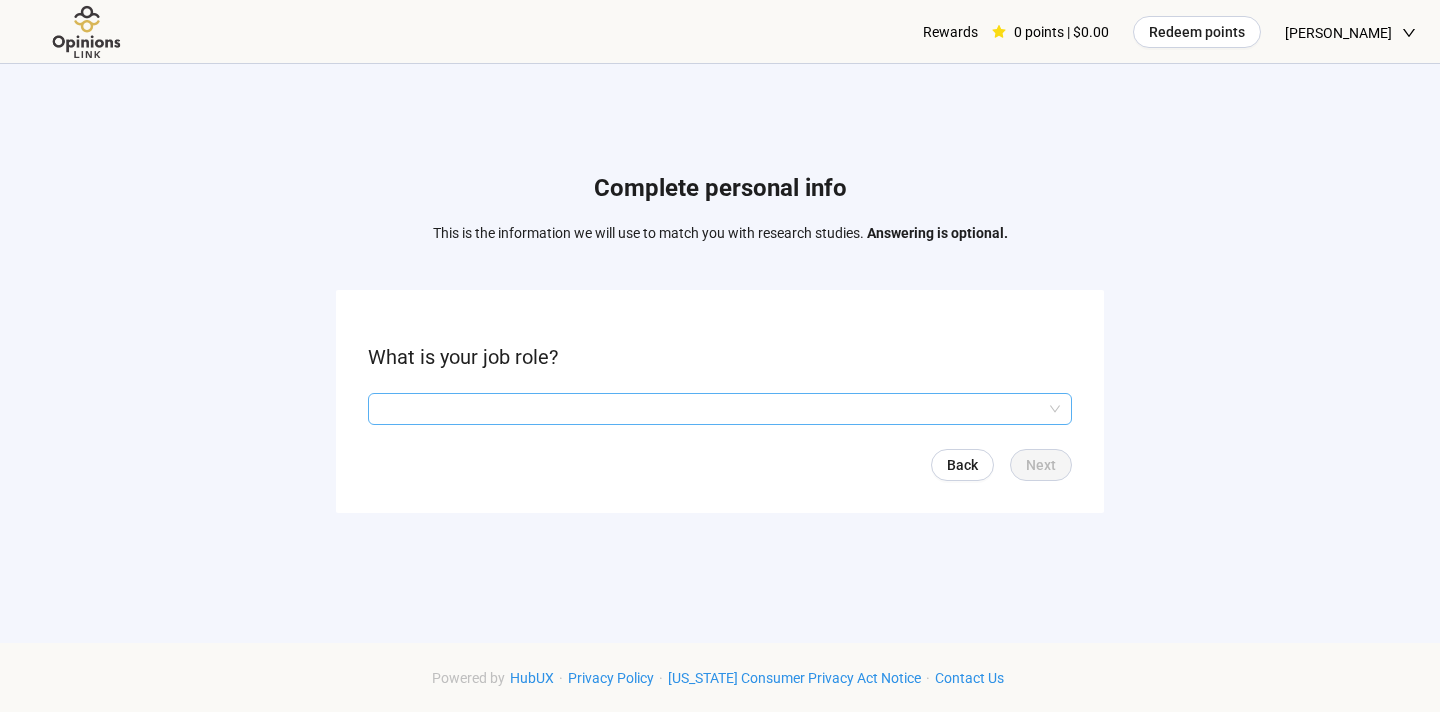click at bounding box center [720, 409] 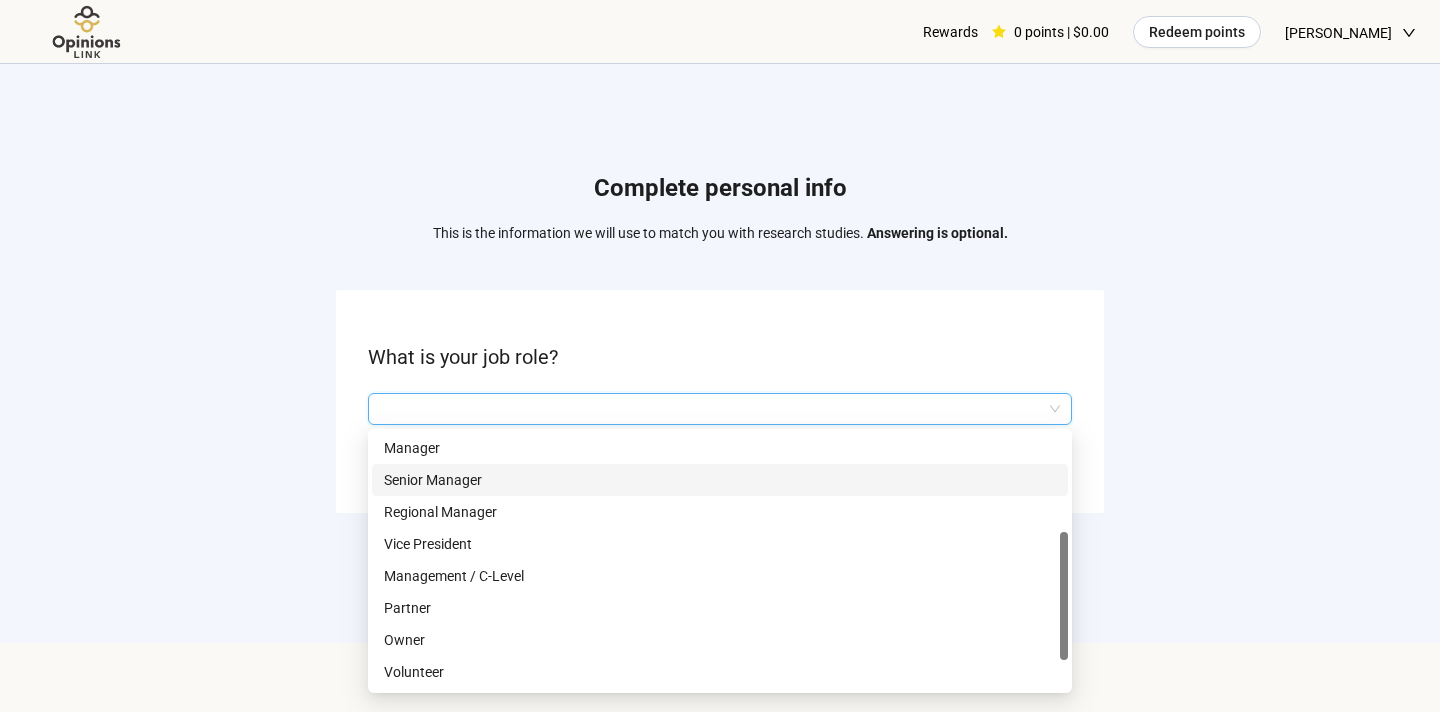 scroll, scrollTop: 128, scrollLeft: 0, axis: vertical 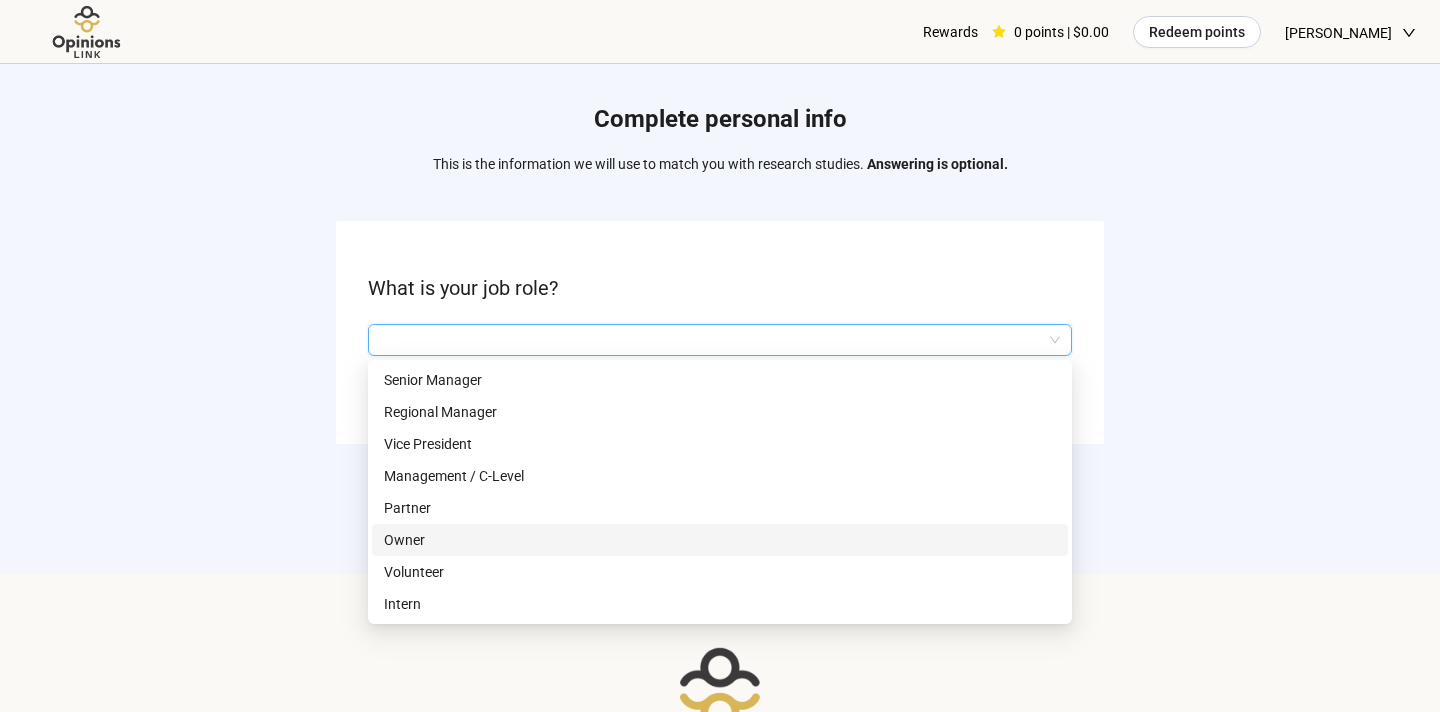 click on "Owner" at bounding box center (720, 540) 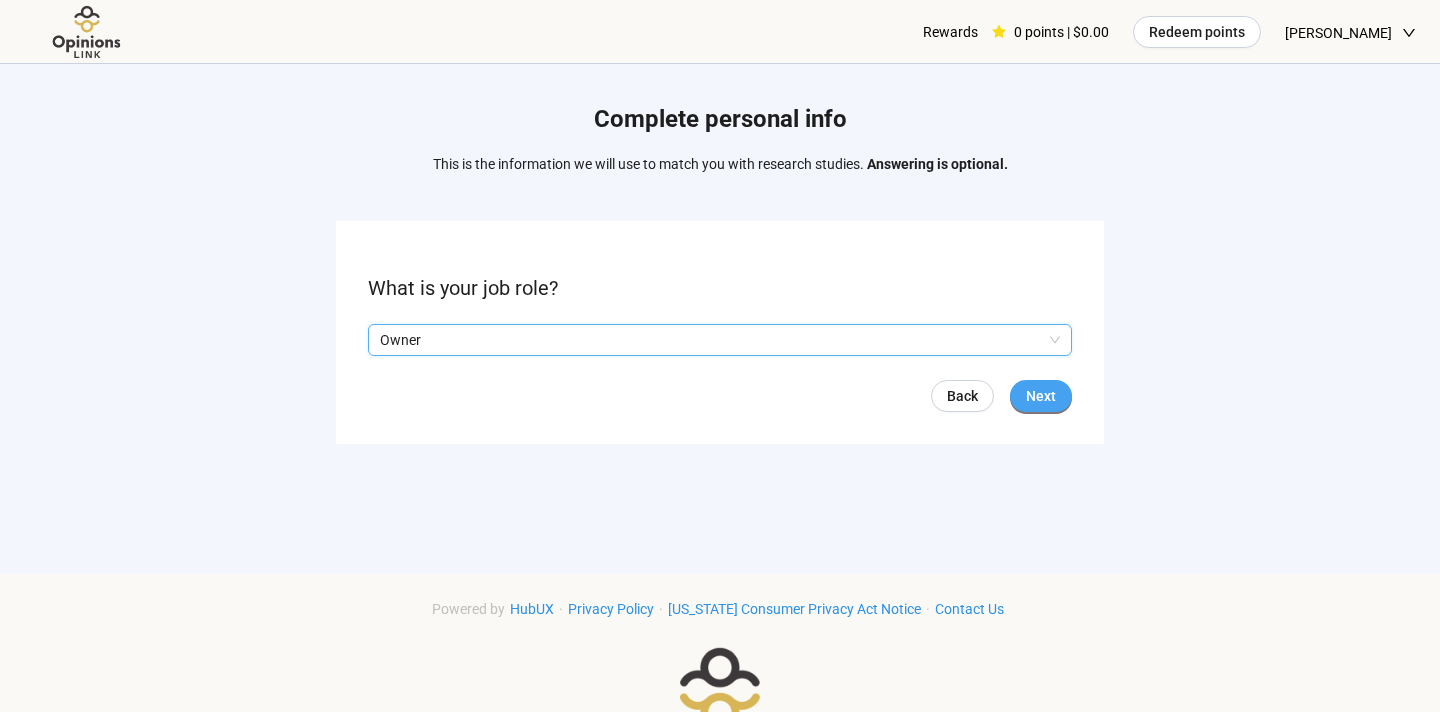 click on "Next" at bounding box center (1041, 396) 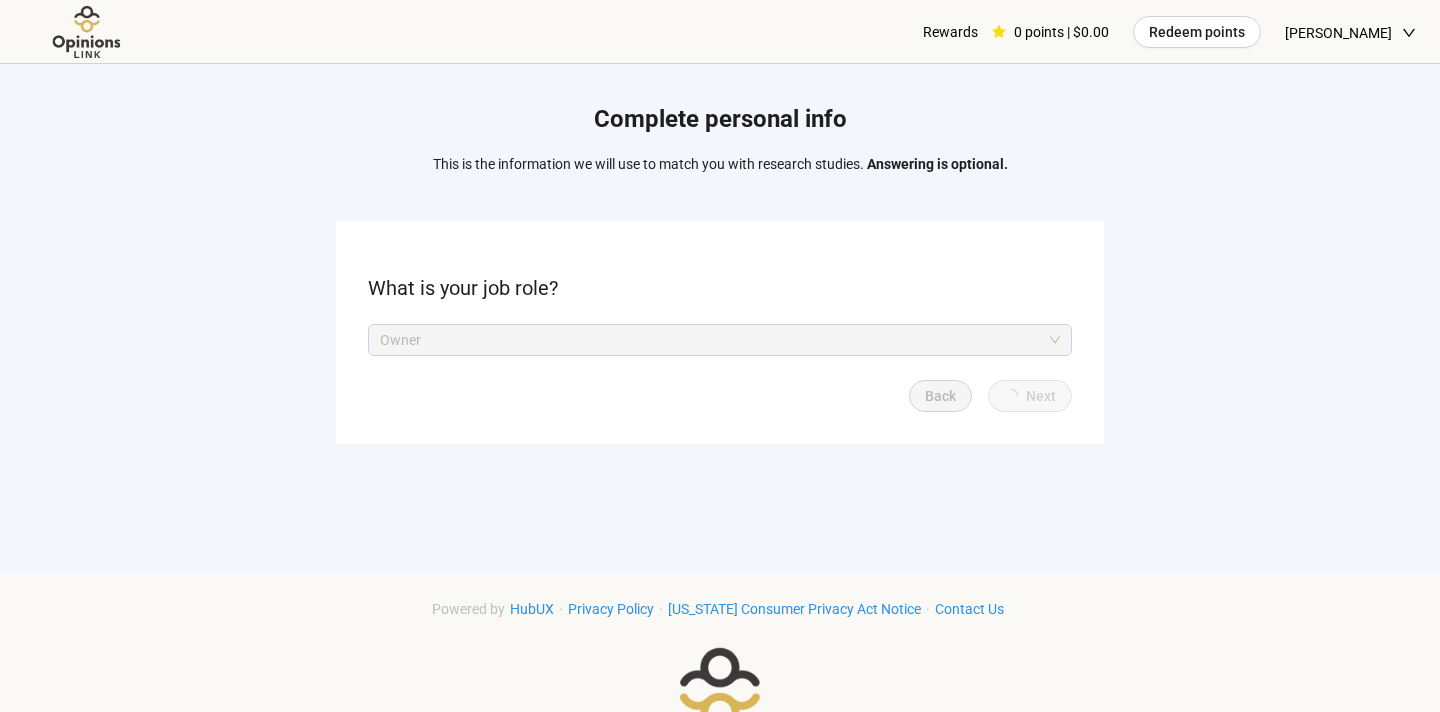 scroll, scrollTop: 0, scrollLeft: 0, axis: both 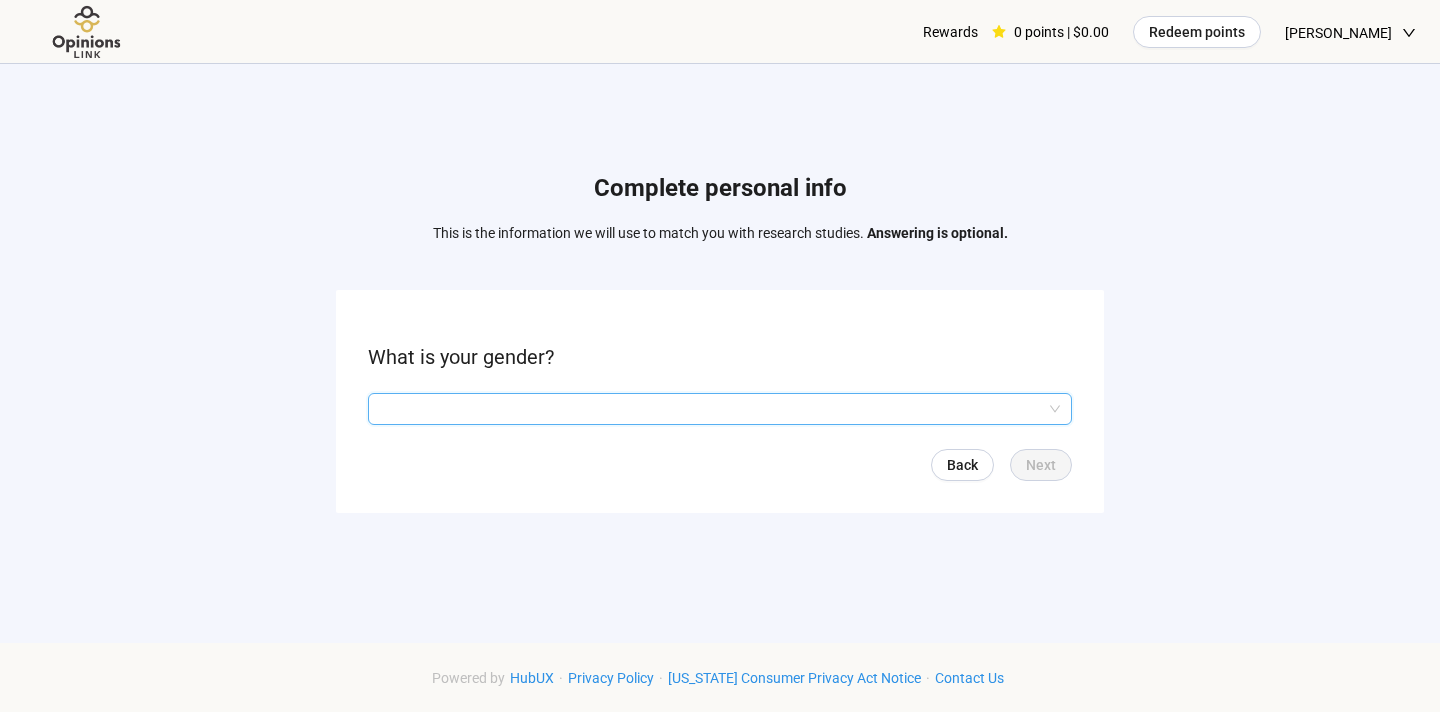 click at bounding box center [720, 409] 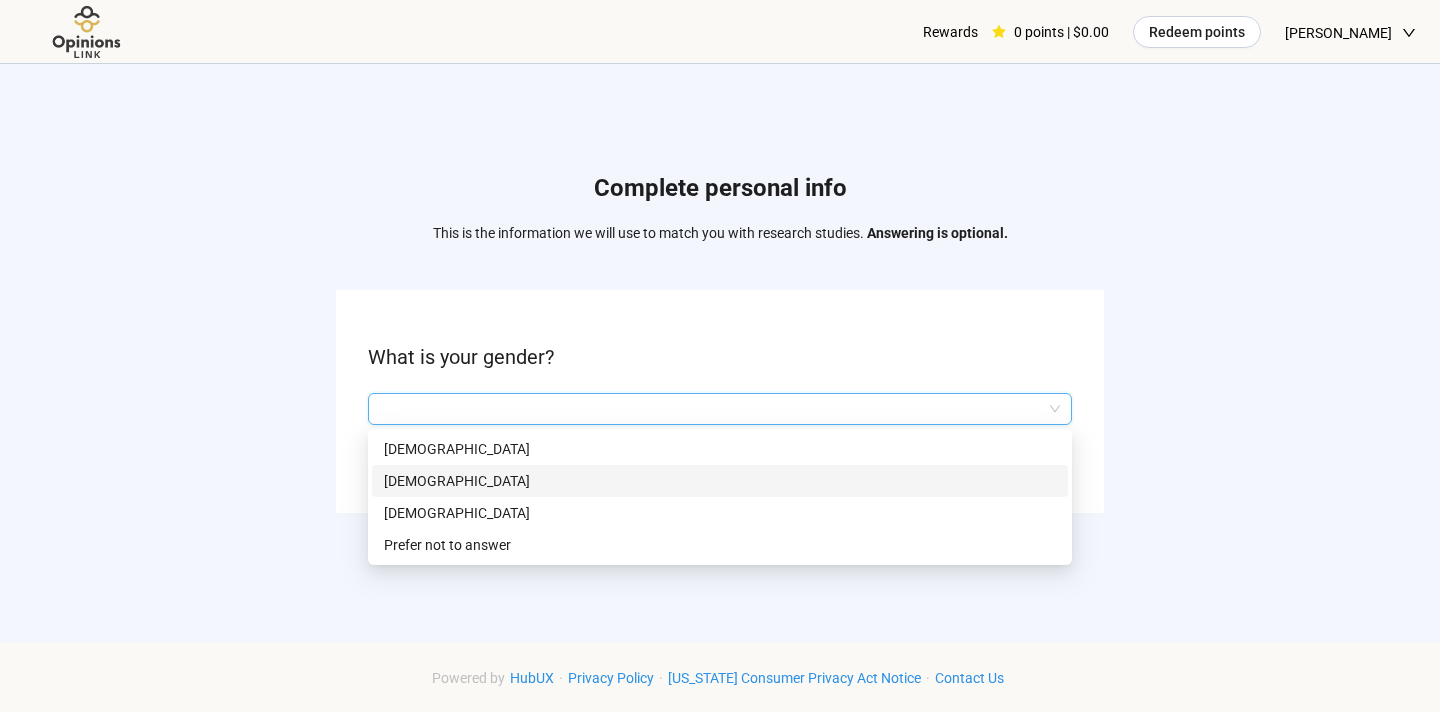 click on "[DEMOGRAPHIC_DATA]" at bounding box center [720, 481] 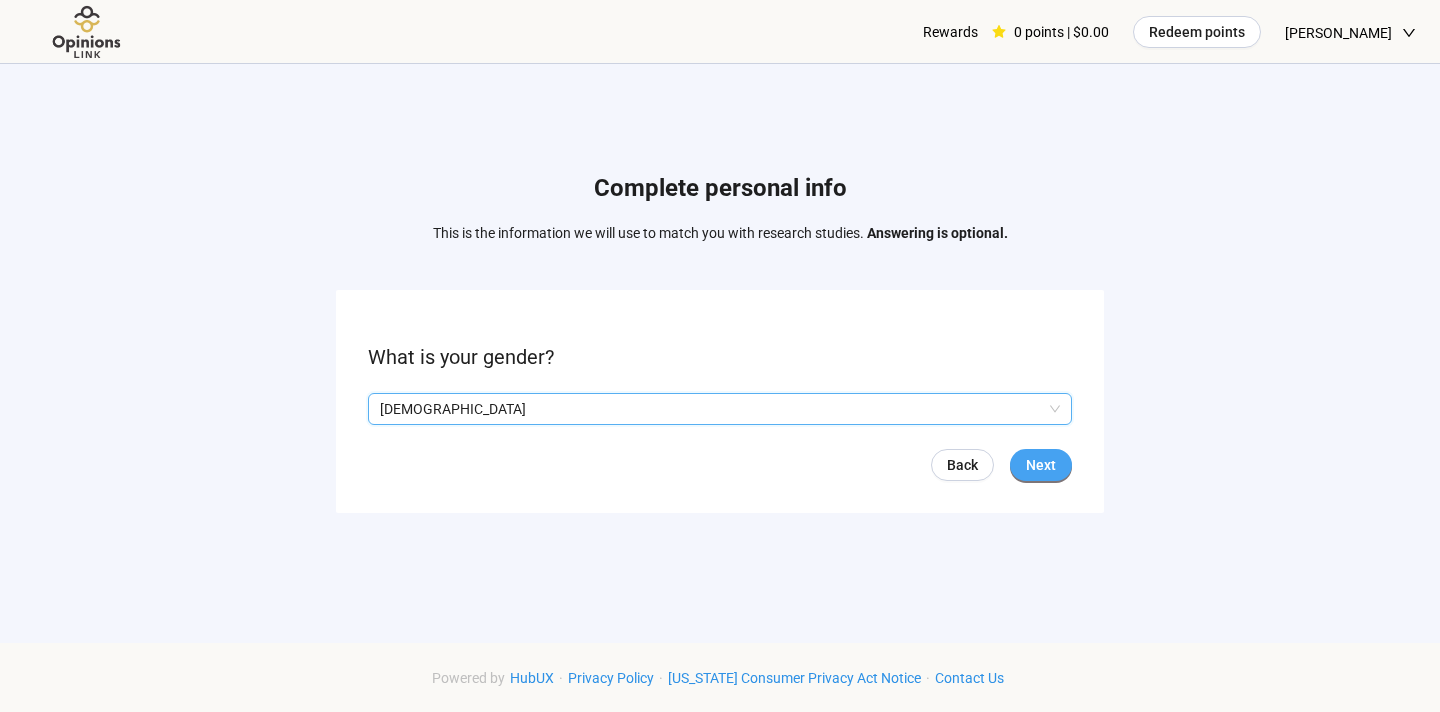 click on "Next" at bounding box center (1041, 465) 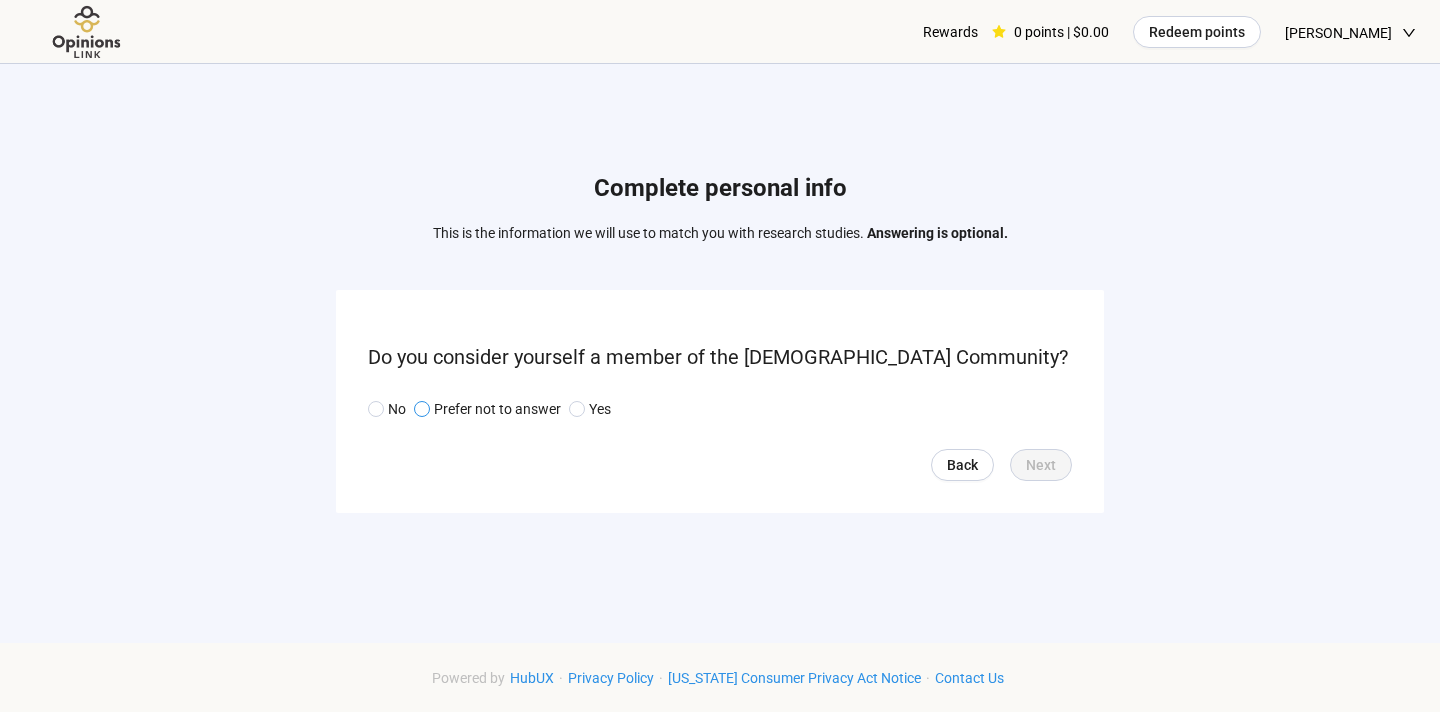 click on "Prefer not to answer" at bounding box center [497, 409] 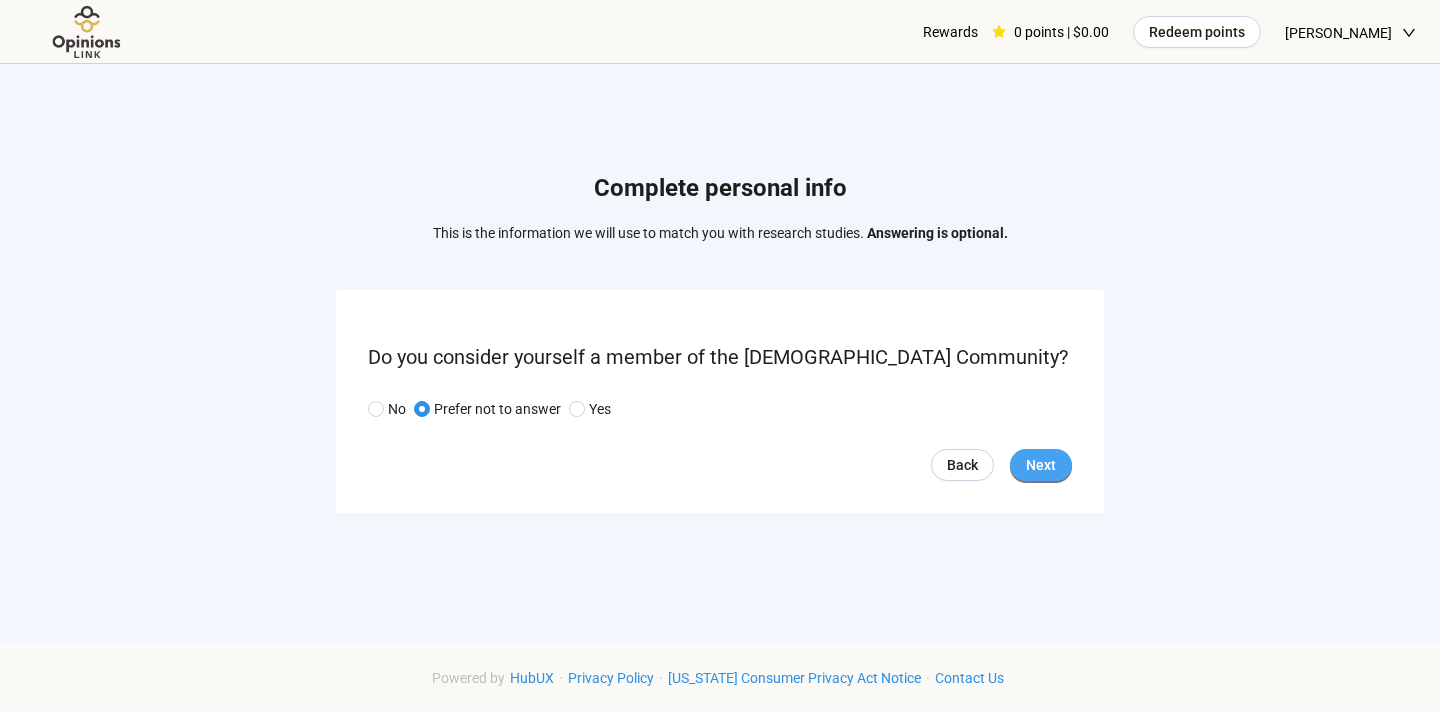 click on "Next" at bounding box center [1041, 465] 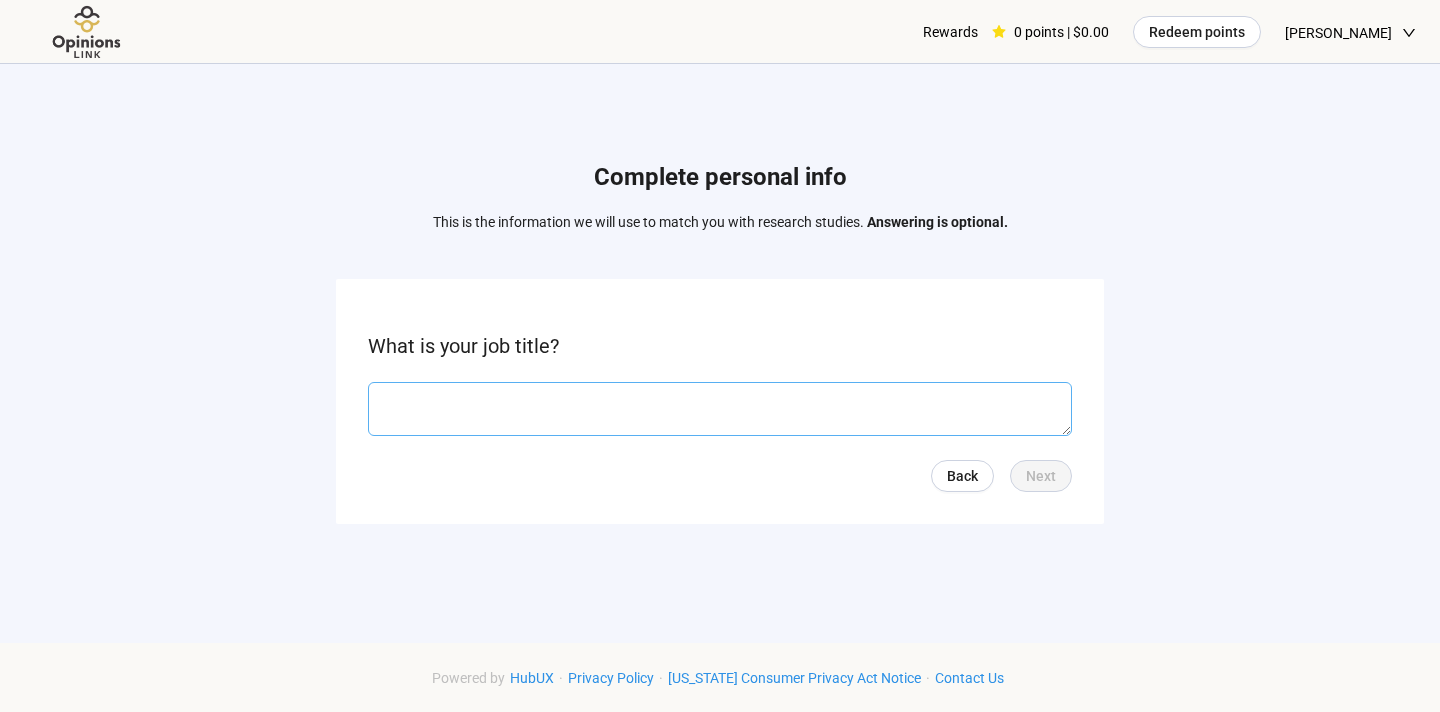 click at bounding box center [720, 409] 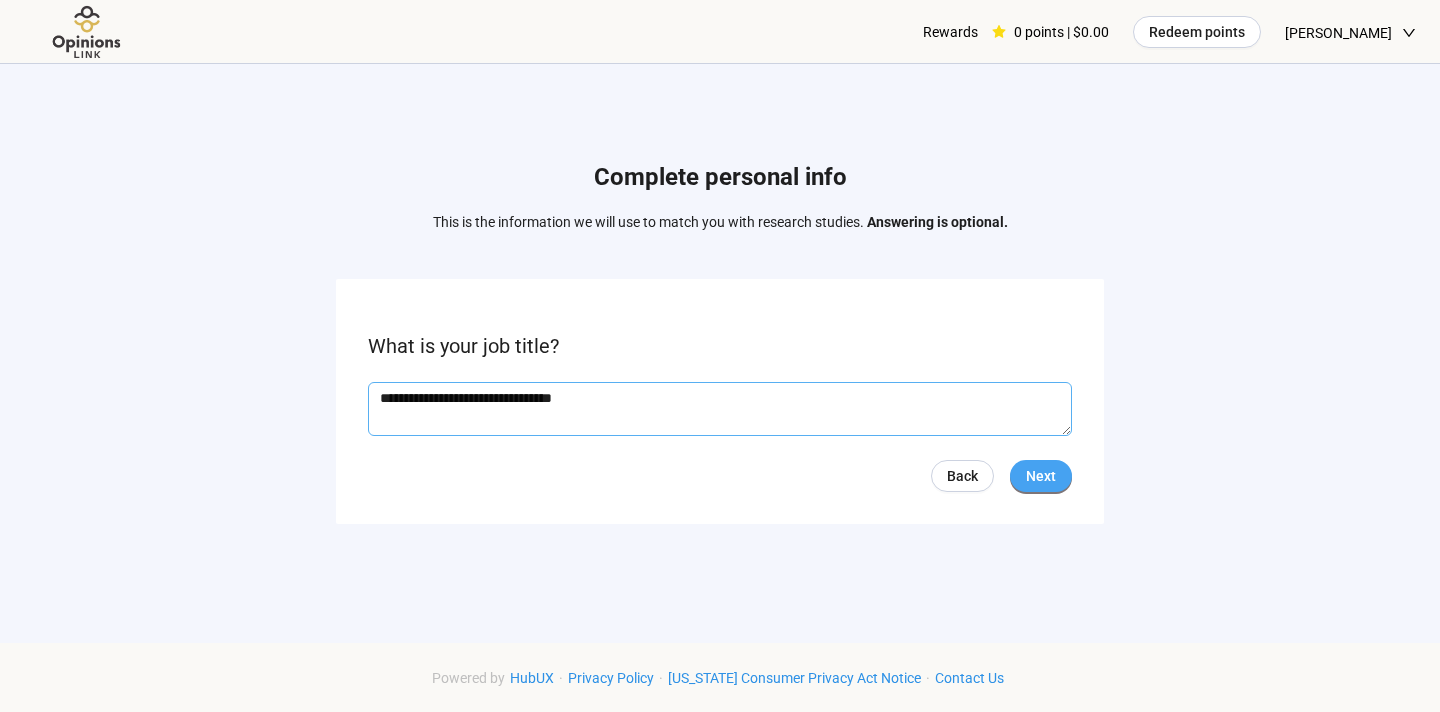 type on "**********" 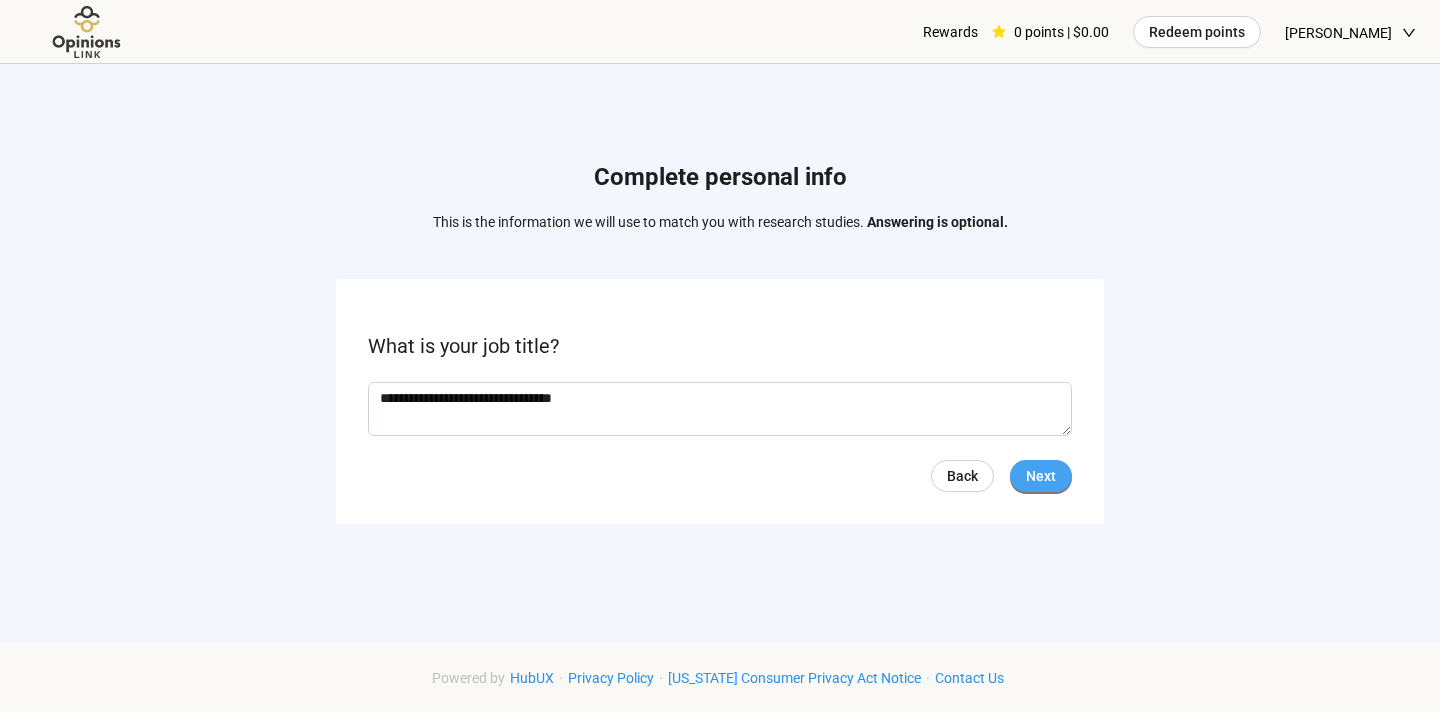 click on "Next" at bounding box center [1041, 476] 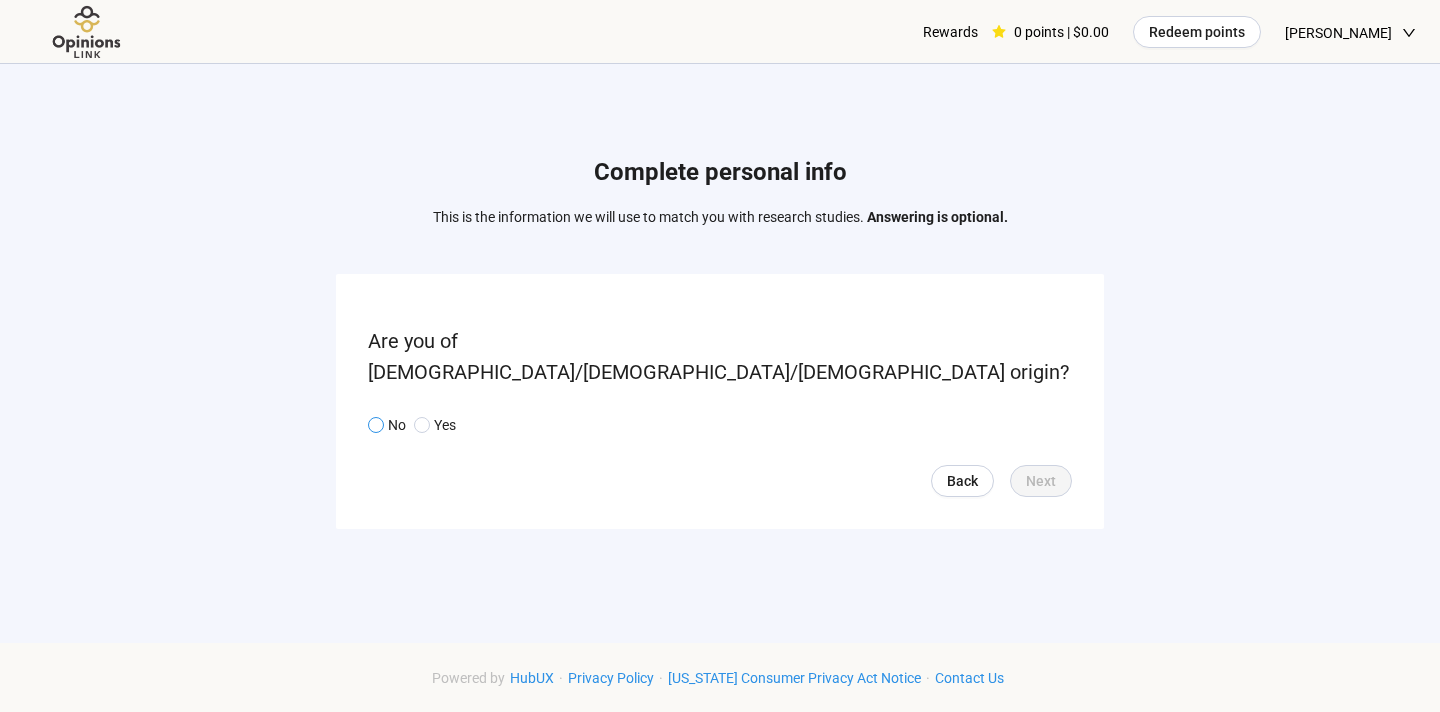 click on "No" at bounding box center [395, 425] 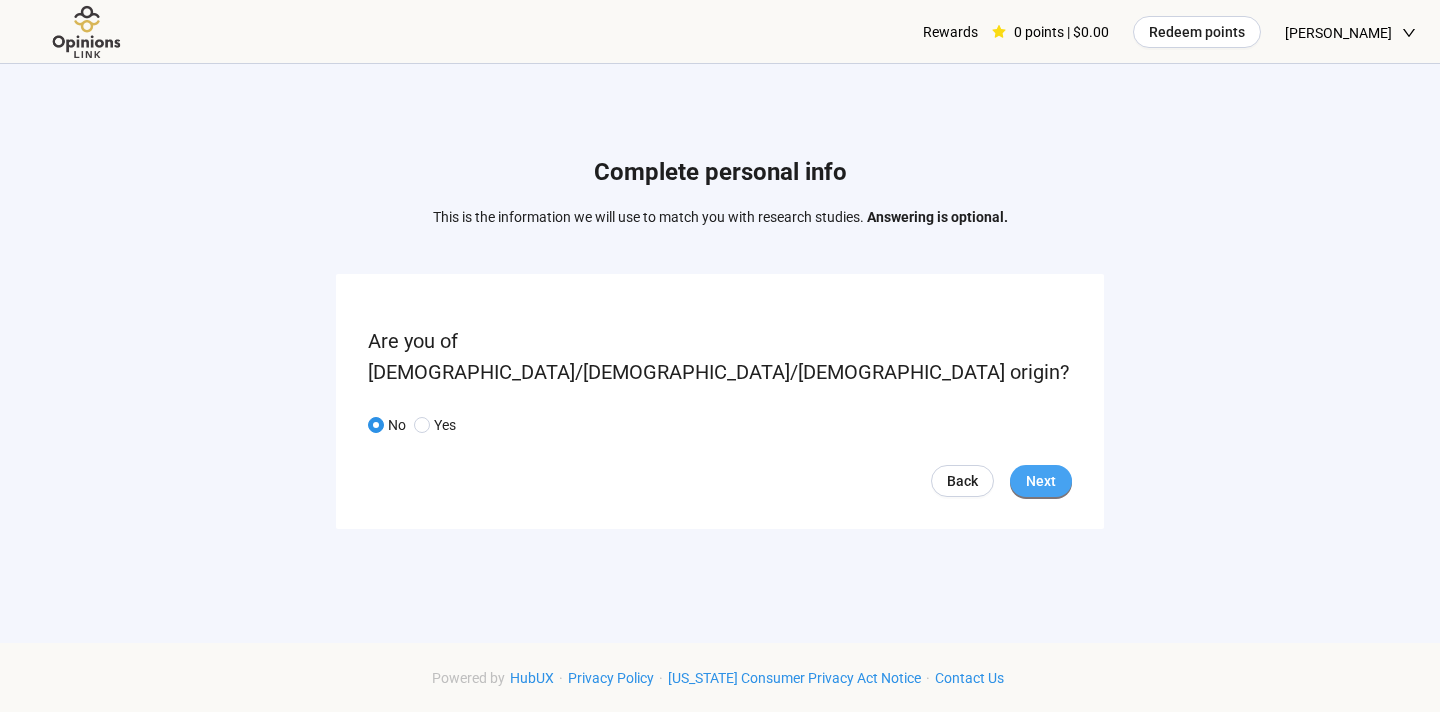 click on "Next" at bounding box center (1041, 481) 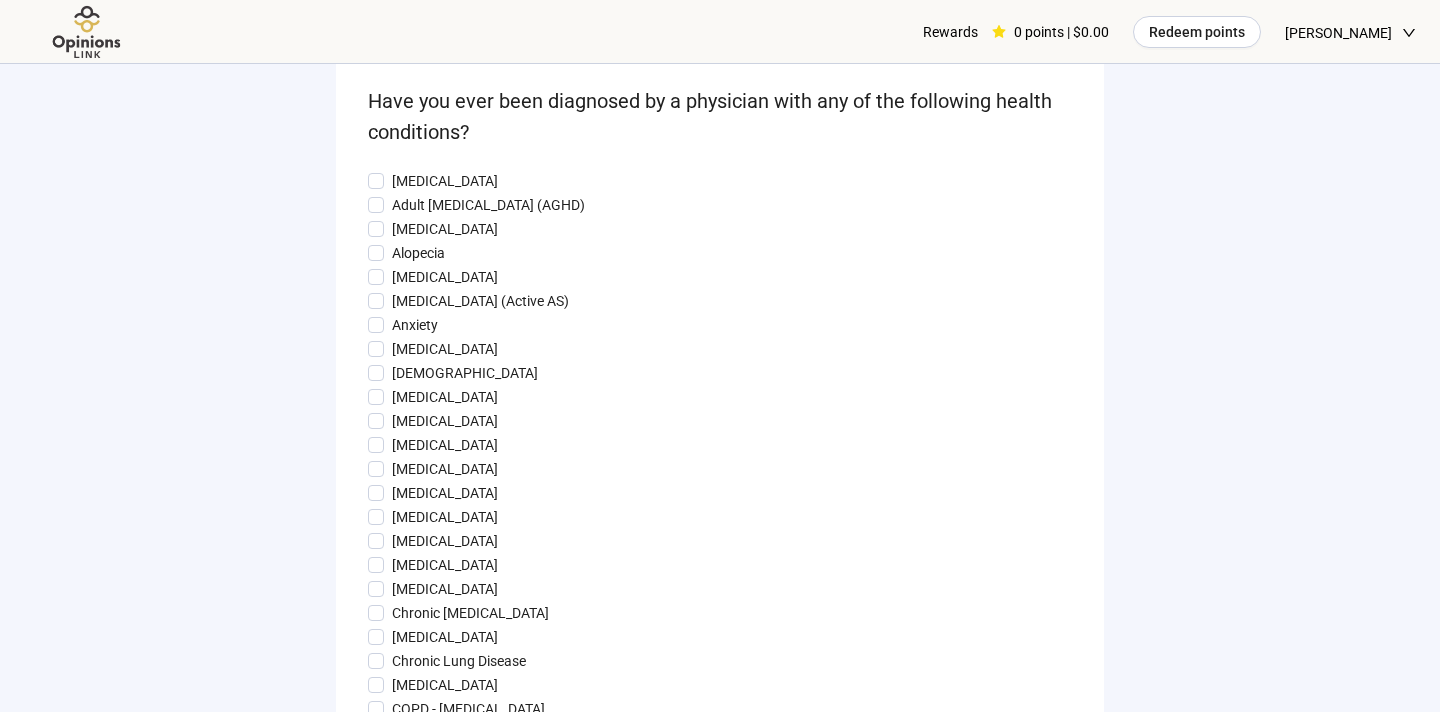 scroll, scrollTop: 0, scrollLeft: 0, axis: both 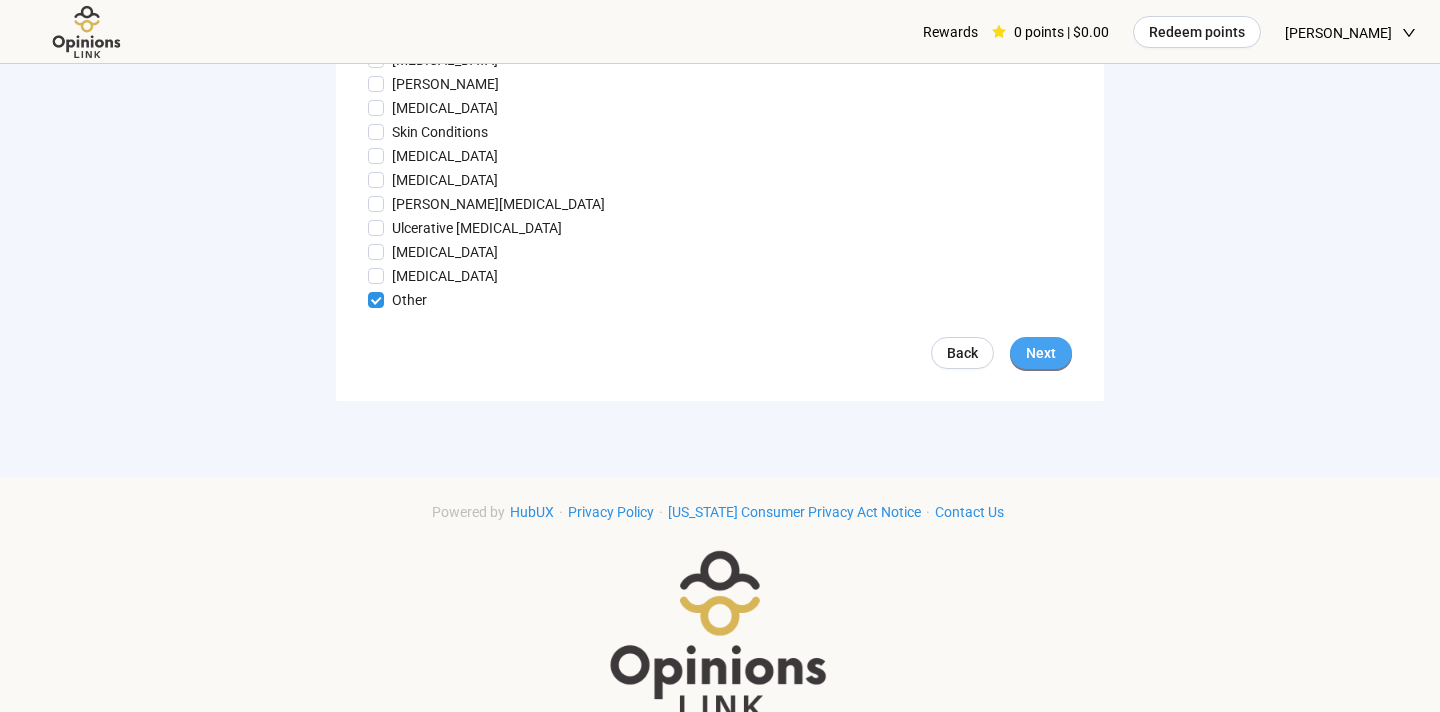 click on "Next" at bounding box center (1041, 353) 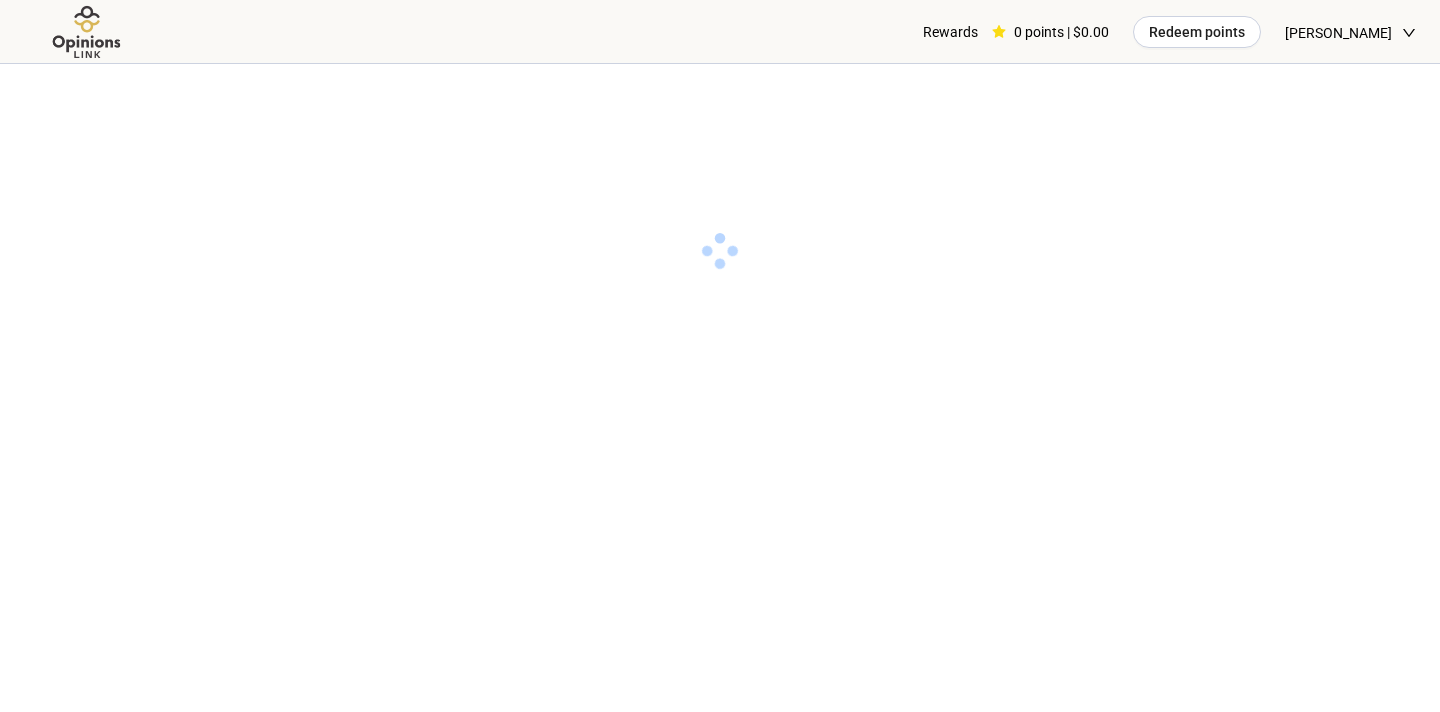scroll, scrollTop: 0, scrollLeft: 0, axis: both 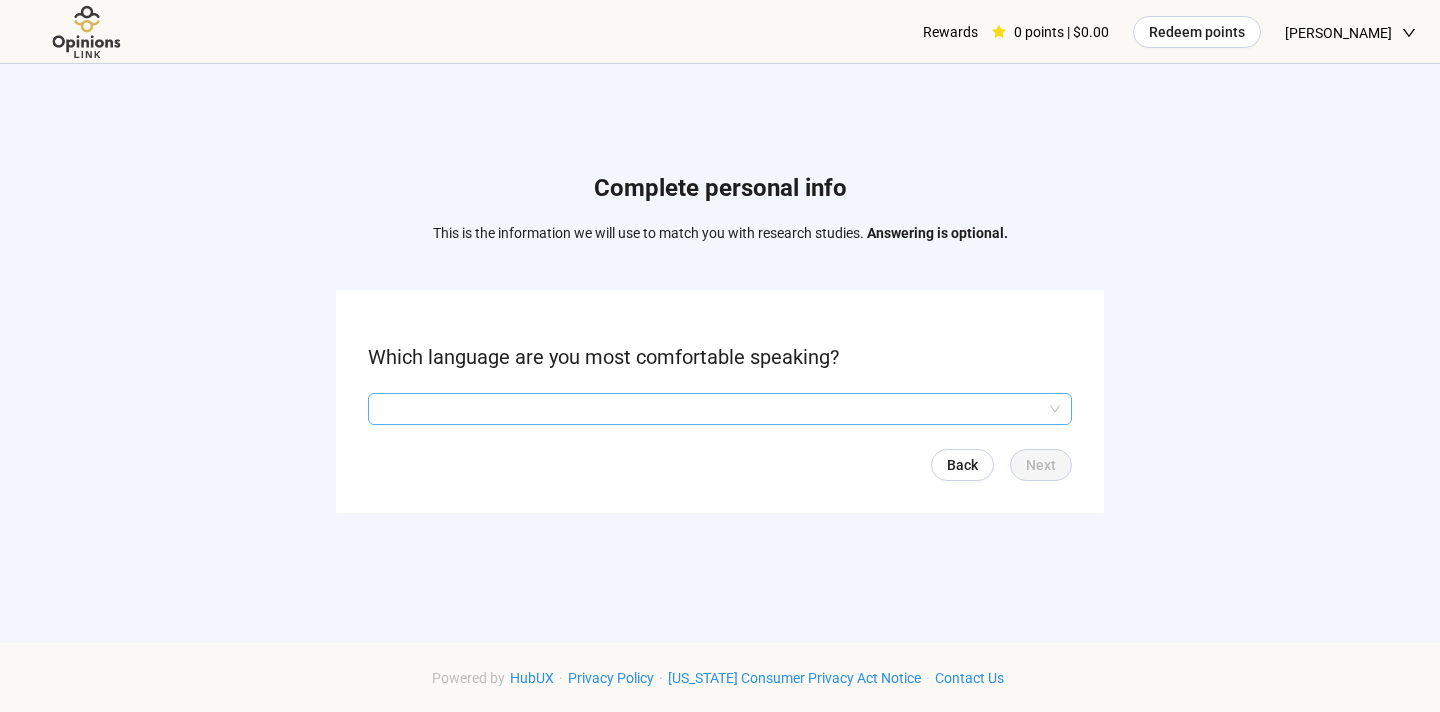 click at bounding box center (720, 409) 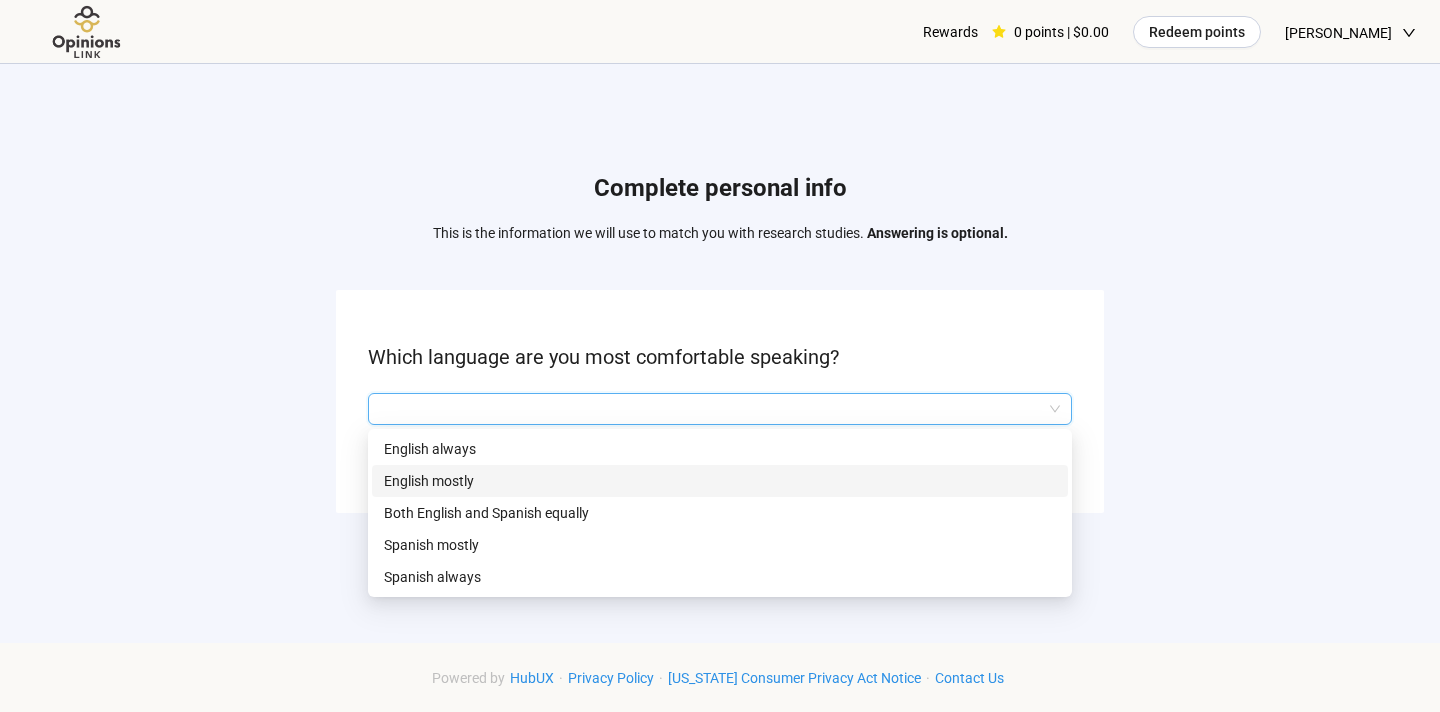 click on "English mostly" at bounding box center (720, 481) 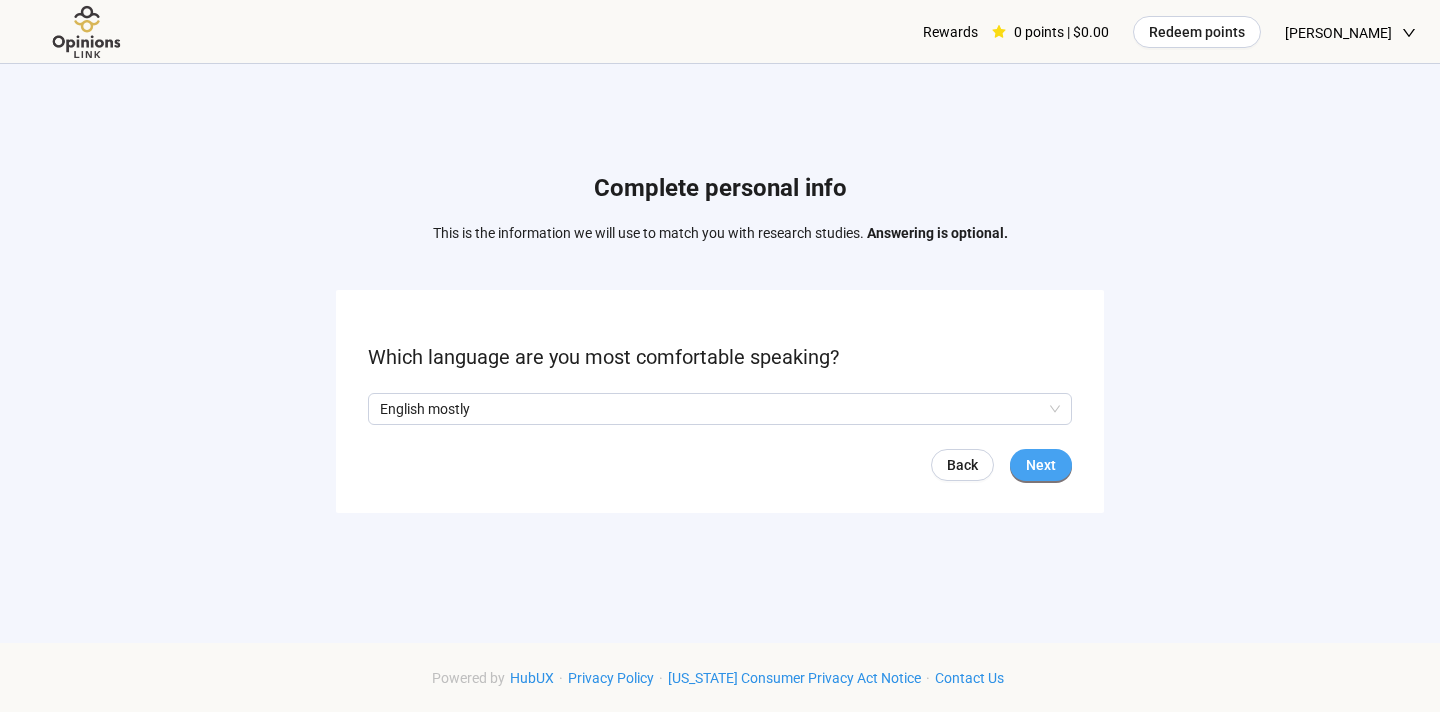 click on "Next" at bounding box center [1041, 465] 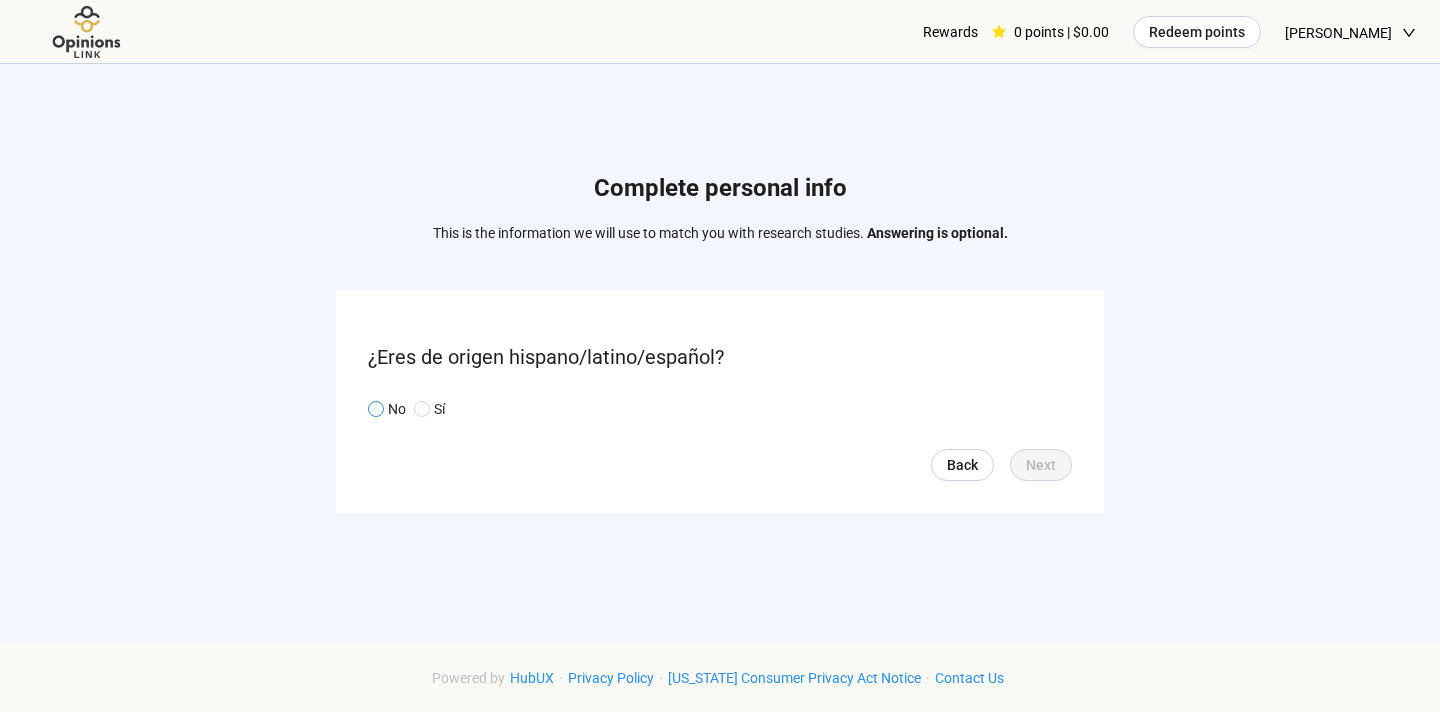 click on "No" at bounding box center [397, 409] 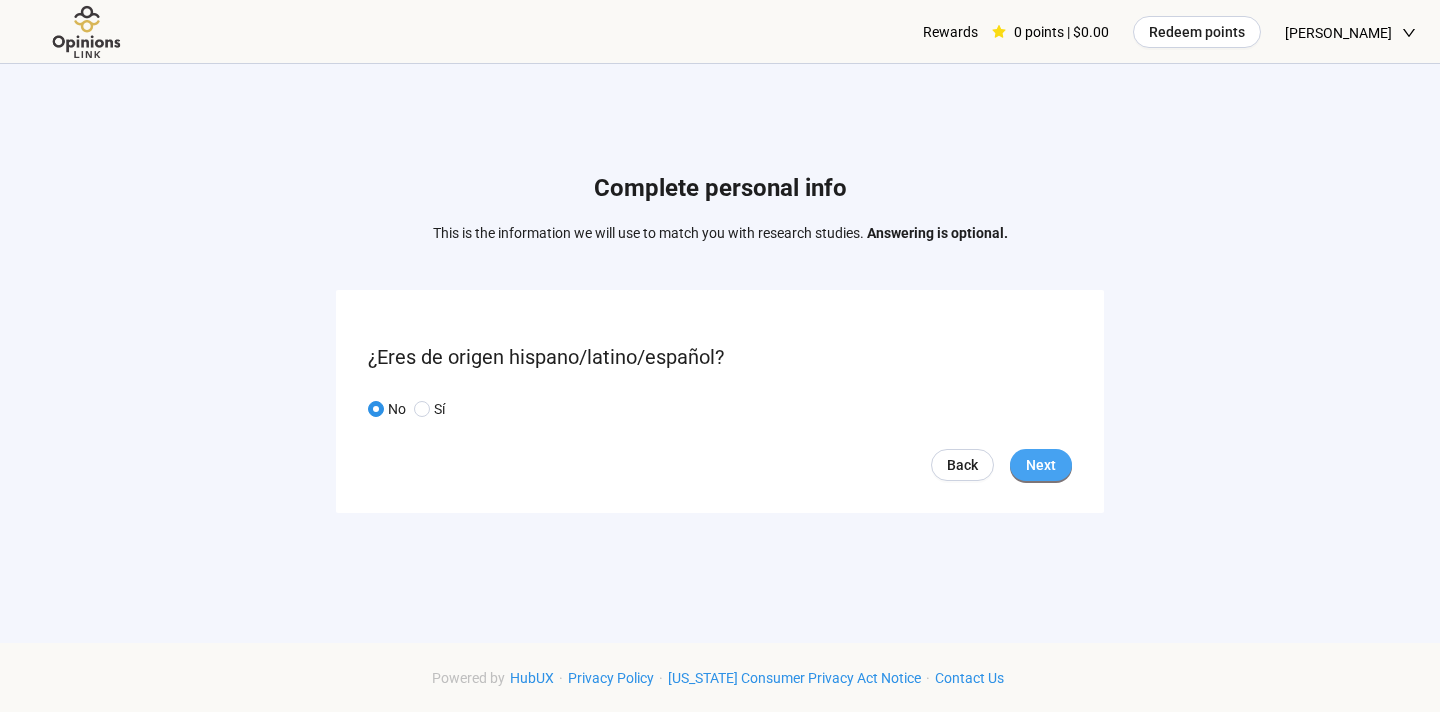 click on "Next" at bounding box center [1041, 465] 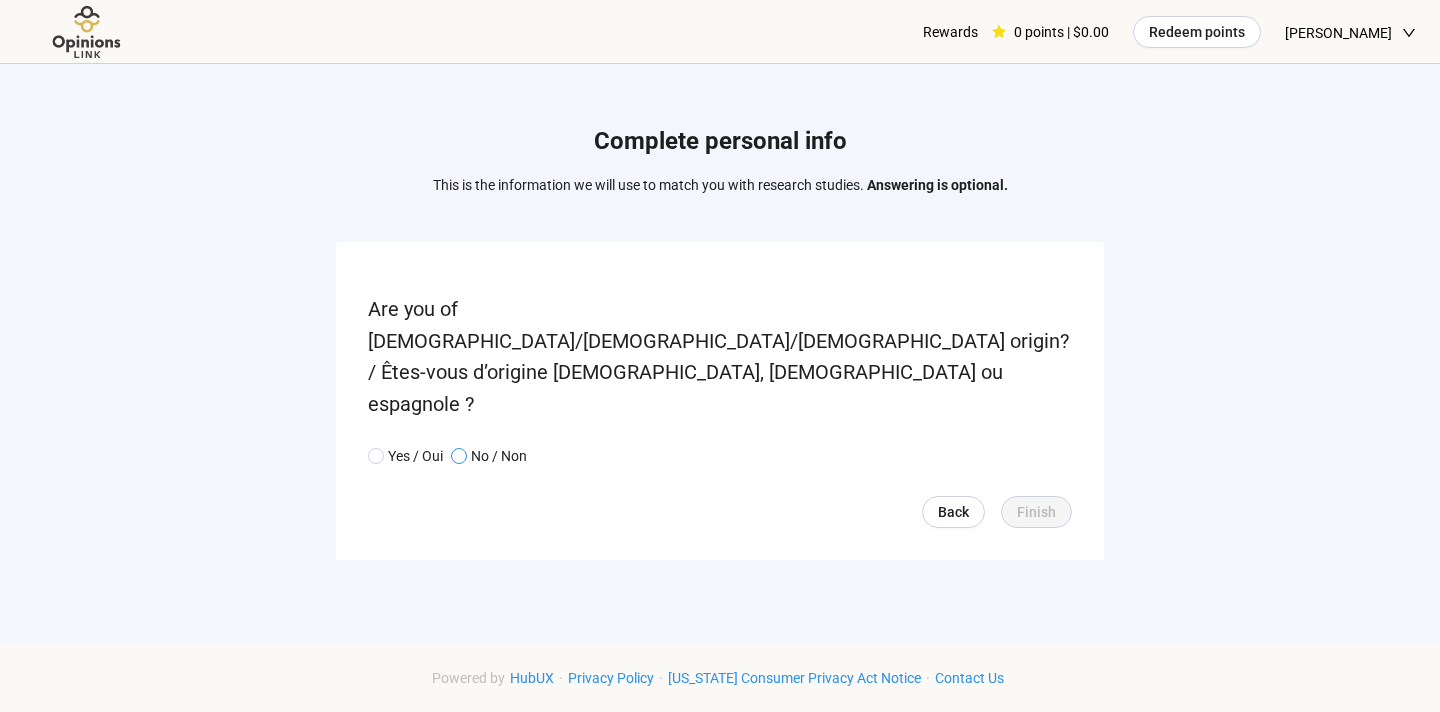 click on "No / Non" at bounding box center (499, 456) 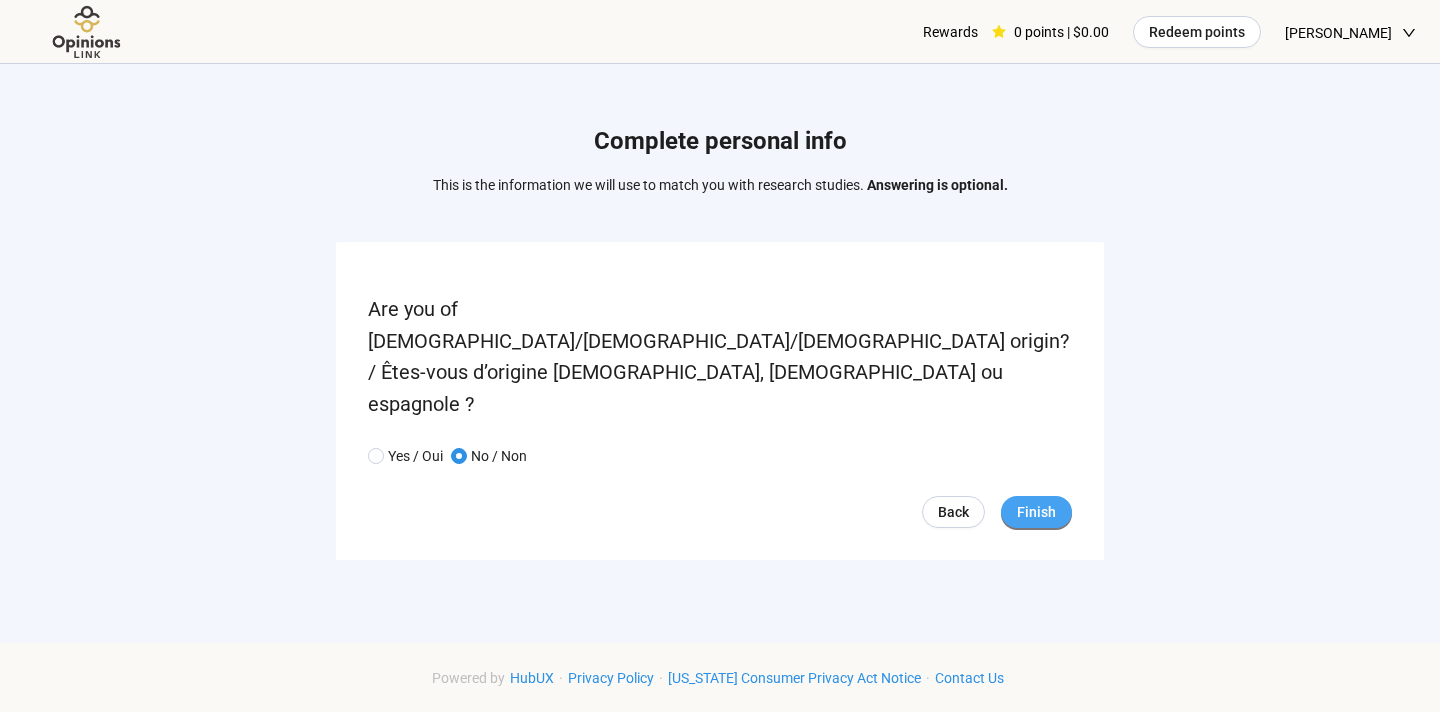 click on "Finish" at bounding box center [1036, 512] 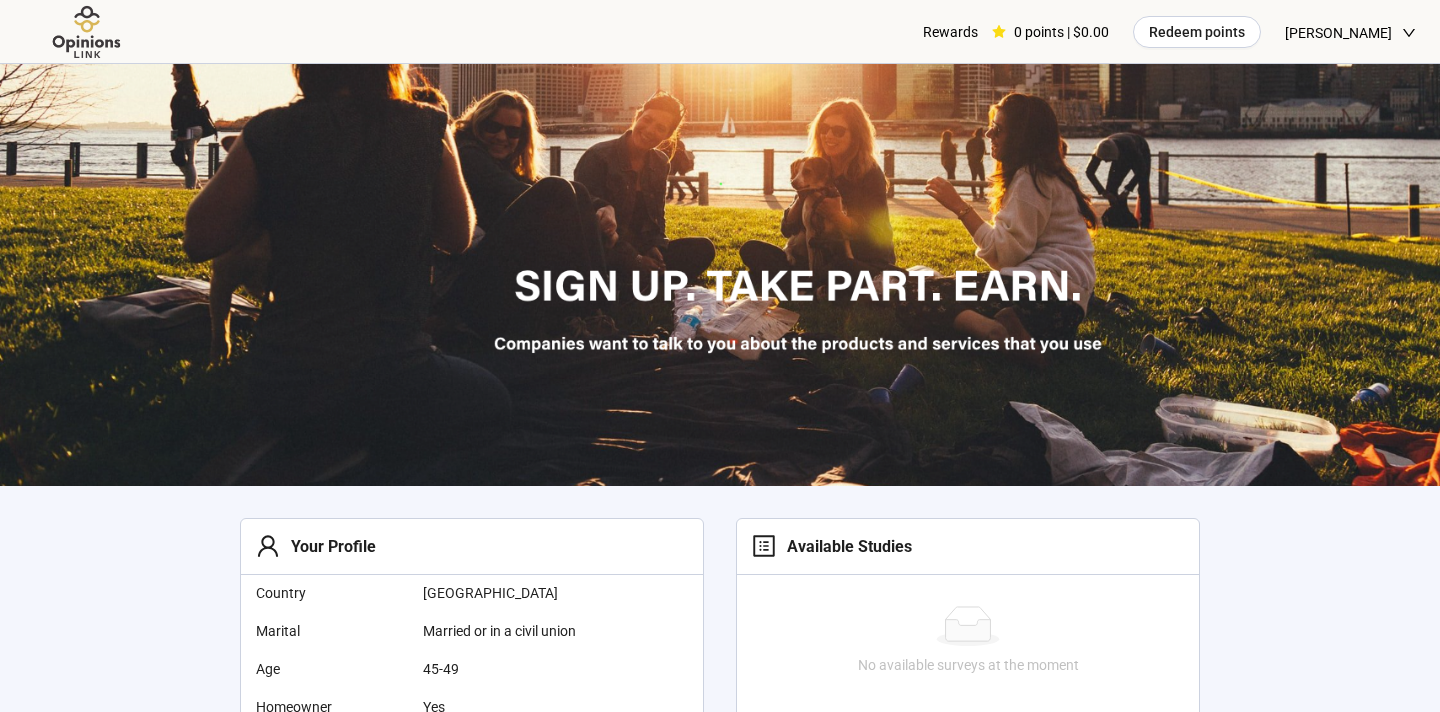 scroll, scrollTop: 256, scrollLeft: 0, axis: vertical 